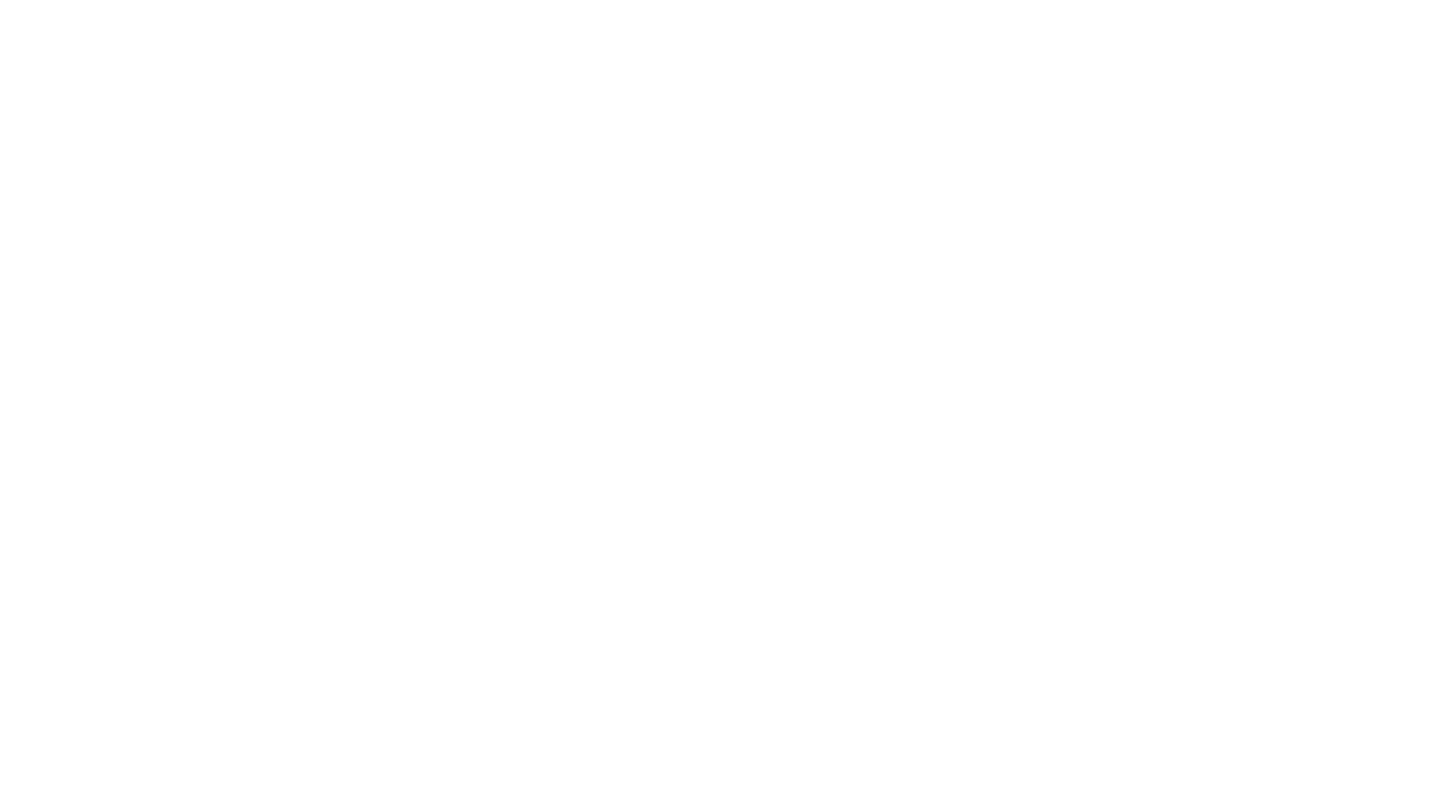 scroll, scrollTop: 0, scrollLeft: 0, axis: both 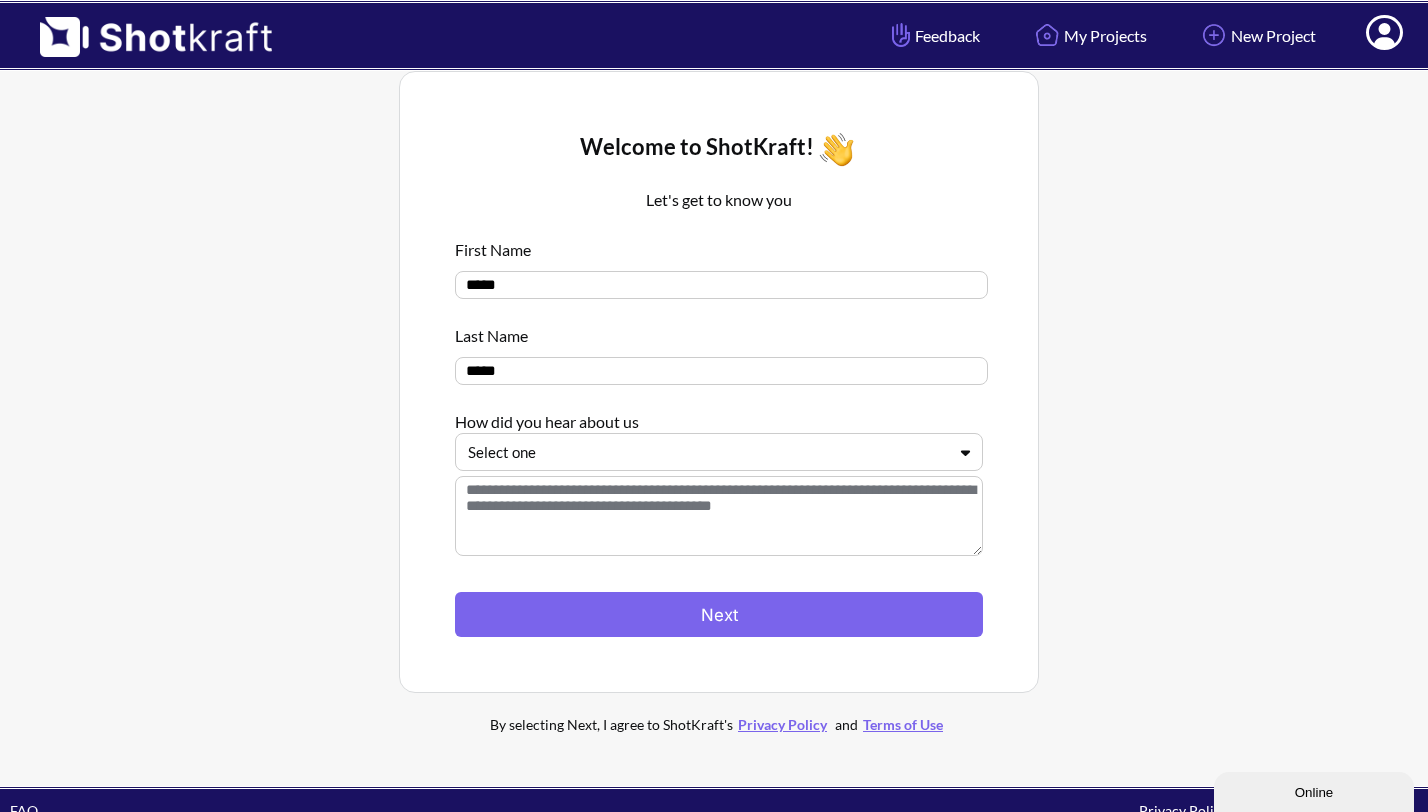 click at bounding box center [707, 452] 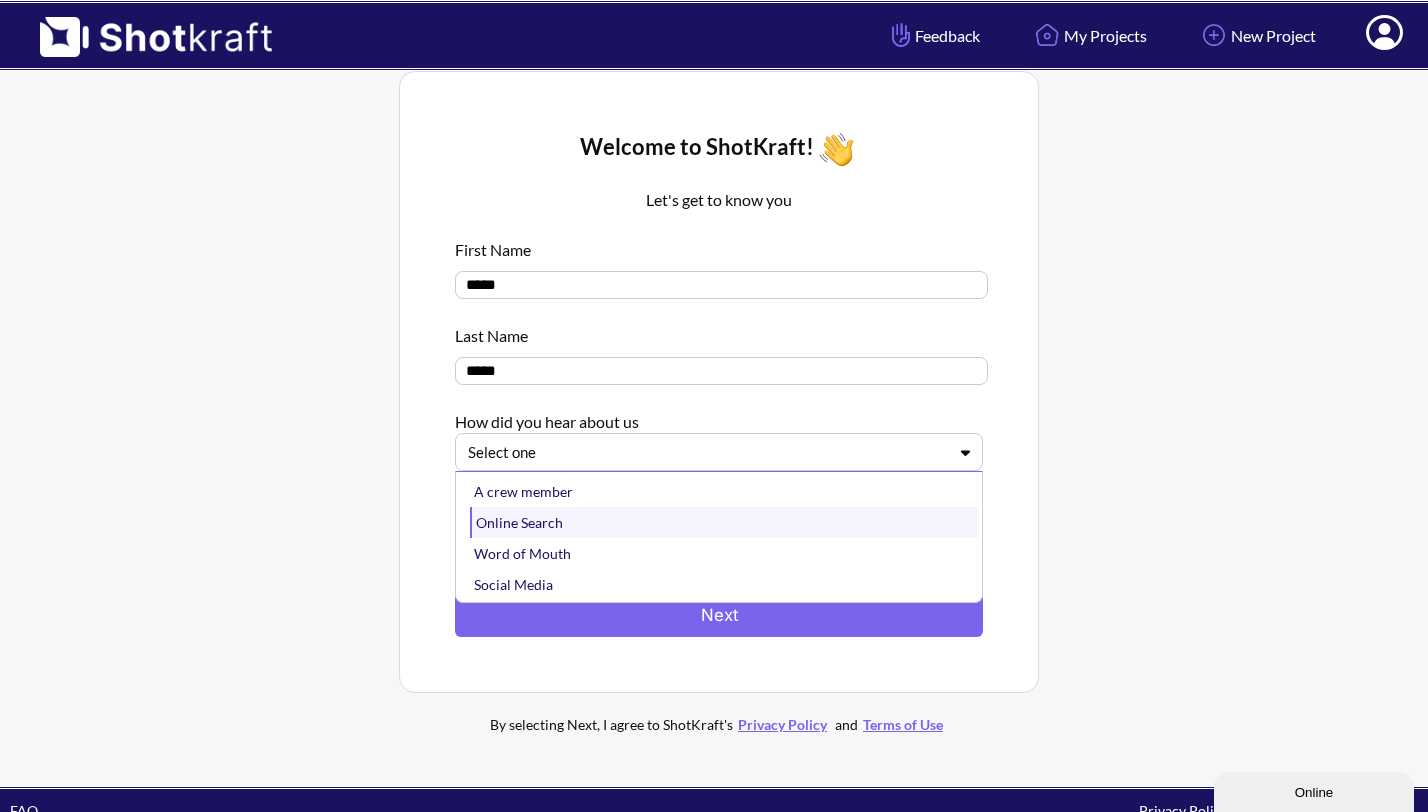 click on "Online Search" at bounding box center [724, 522] 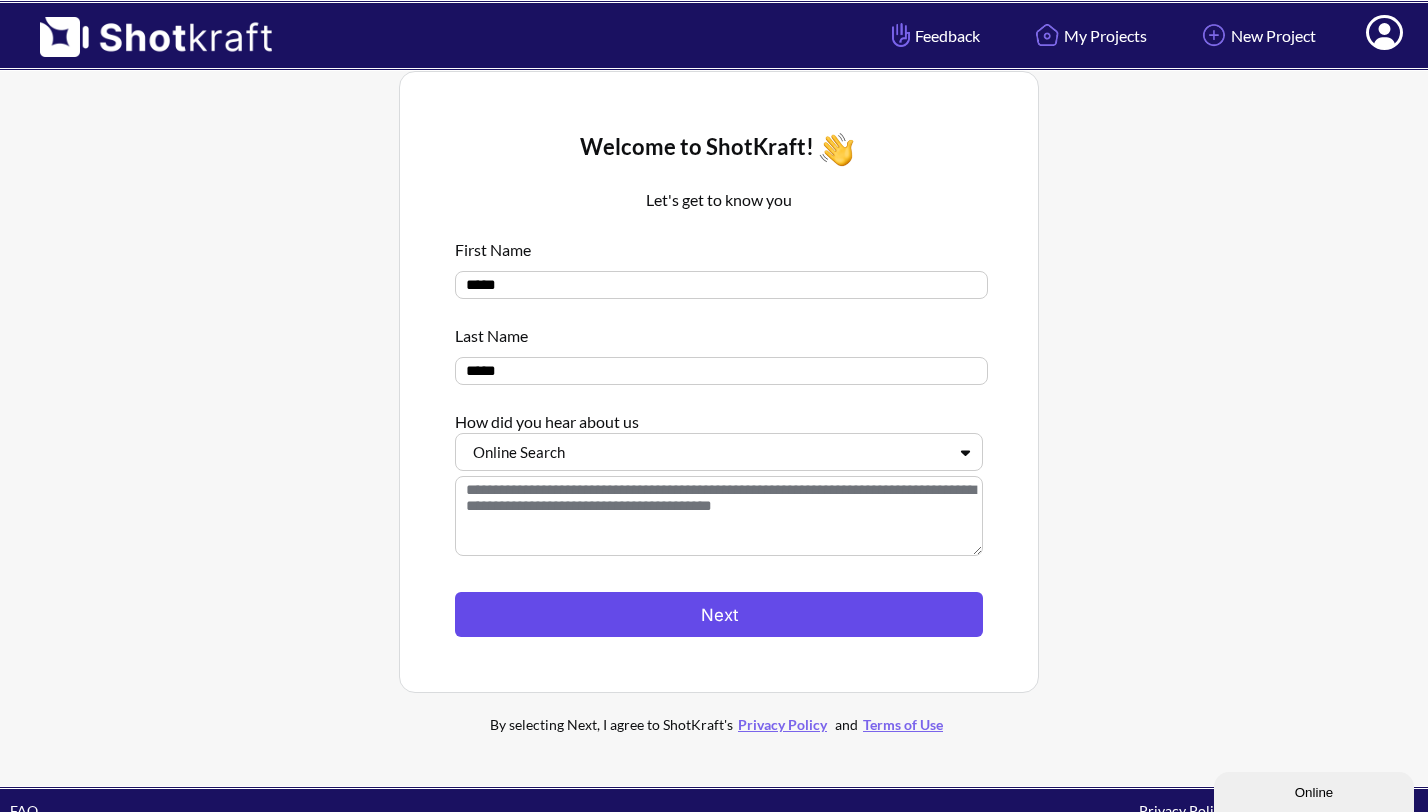 click on "Next" at bounding box center [719, 614] 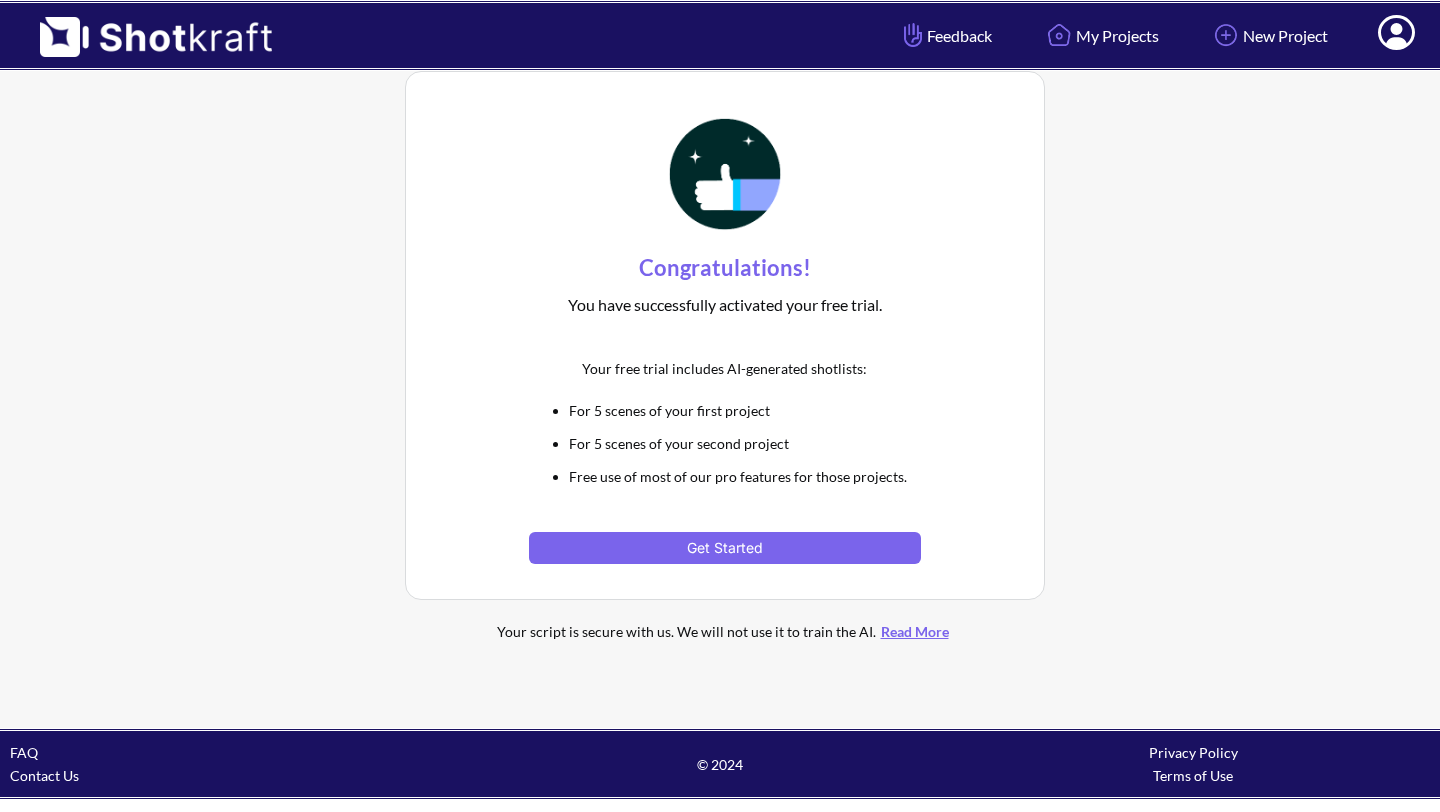 scroll, scrollTop: 0, scrollLeft: 0, axis: both 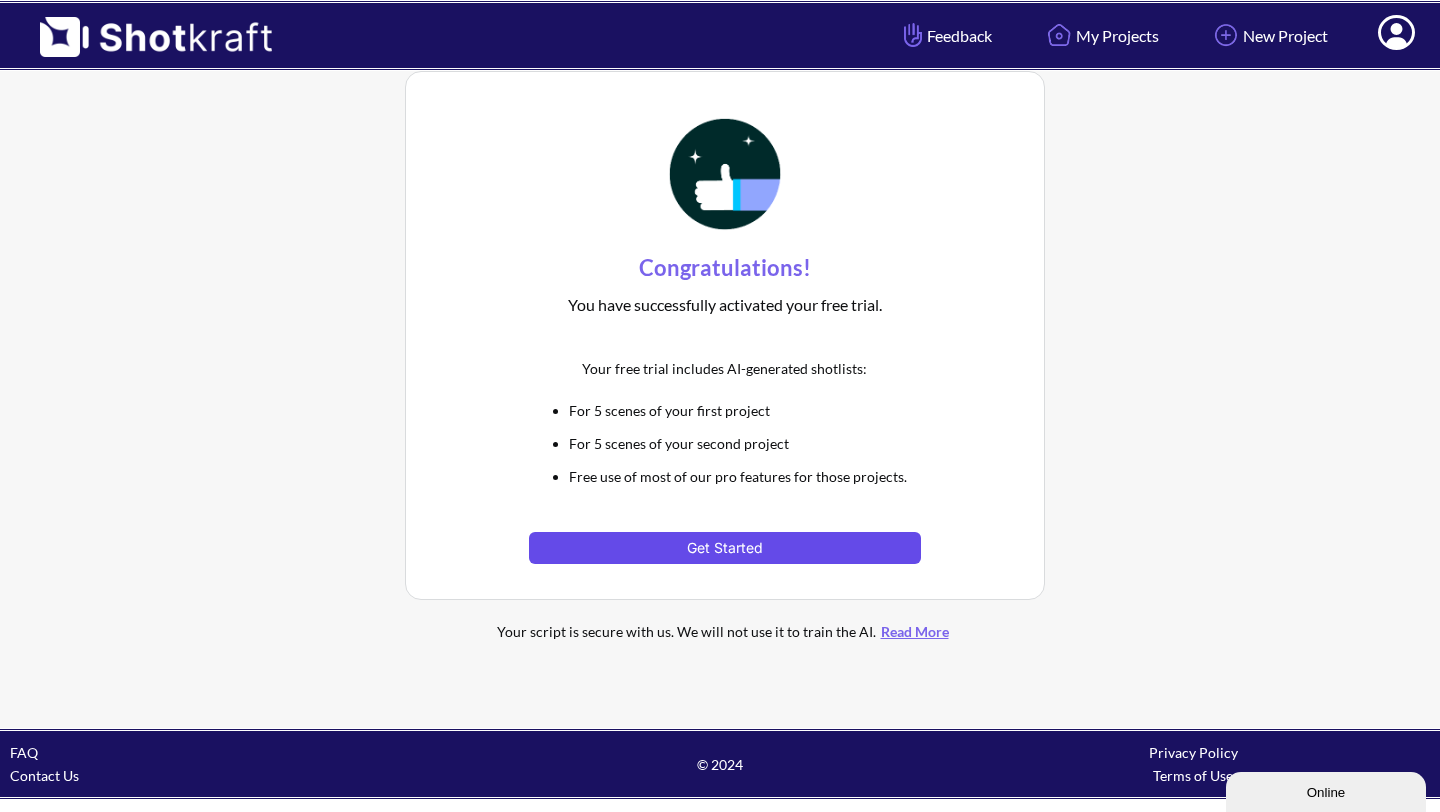 click on "Get Started" at bounding box center (724, 548) 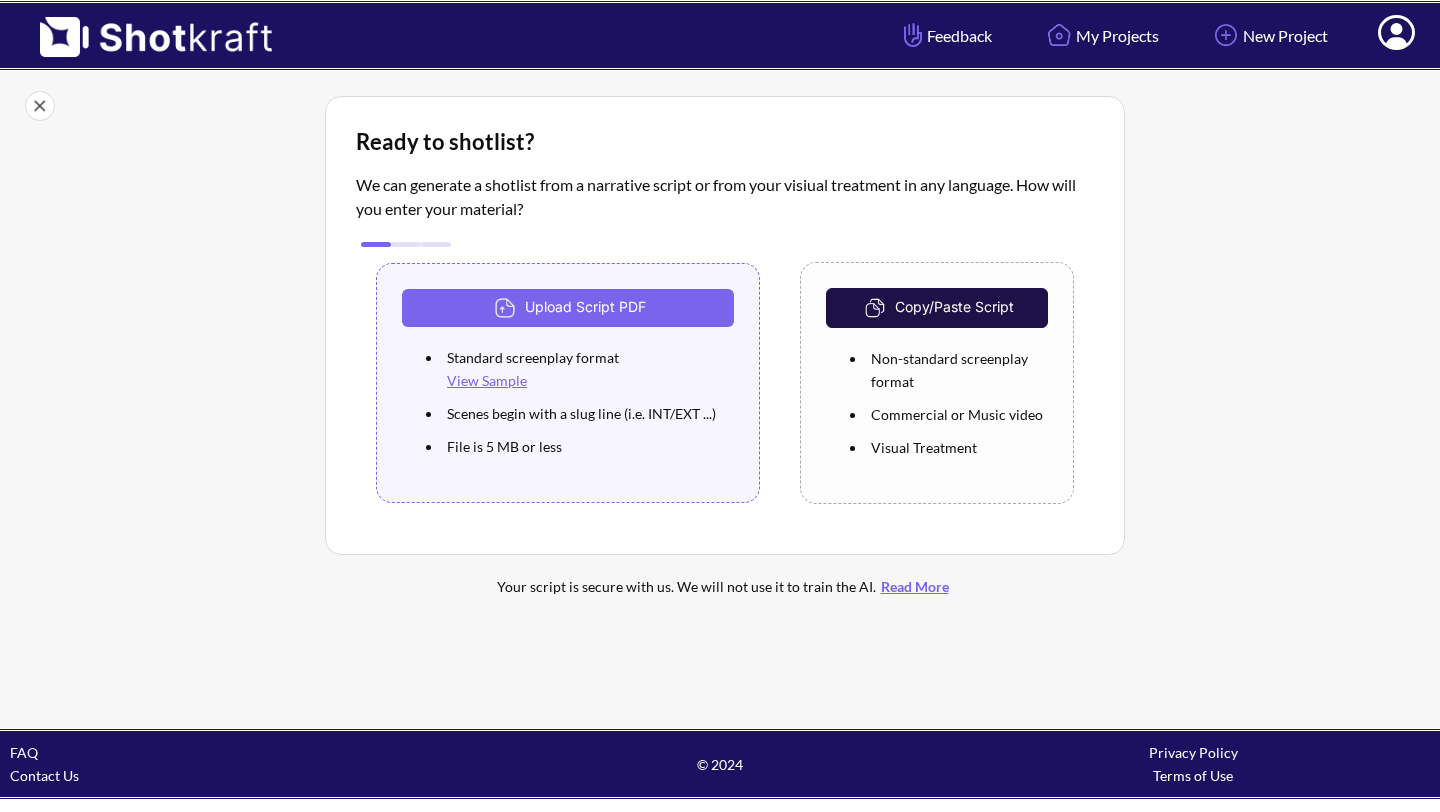 scroll, scrollTop: 0, scrollLeft: 0, axis: both 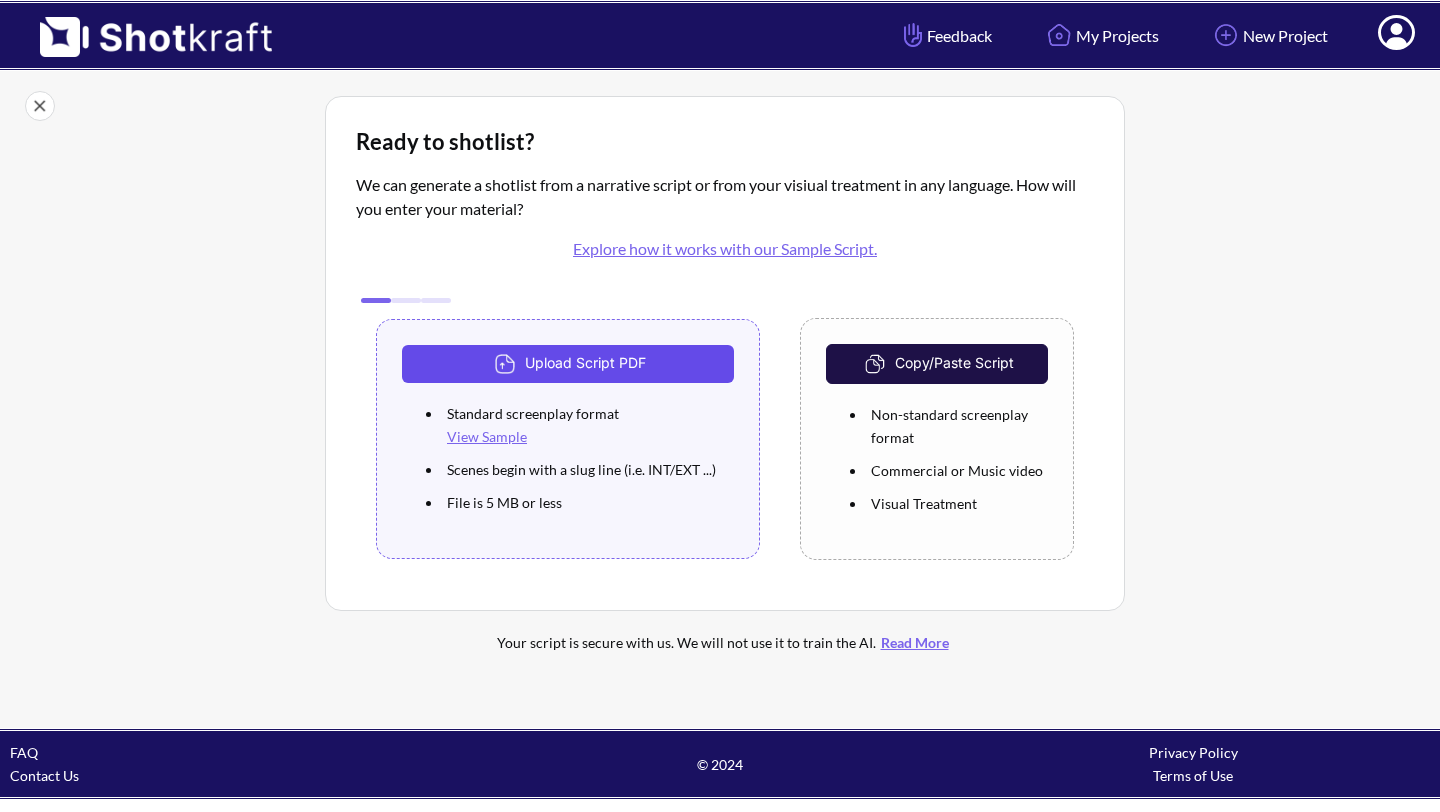 click on "Upload Script PDF" at bounding box center [568, 364] 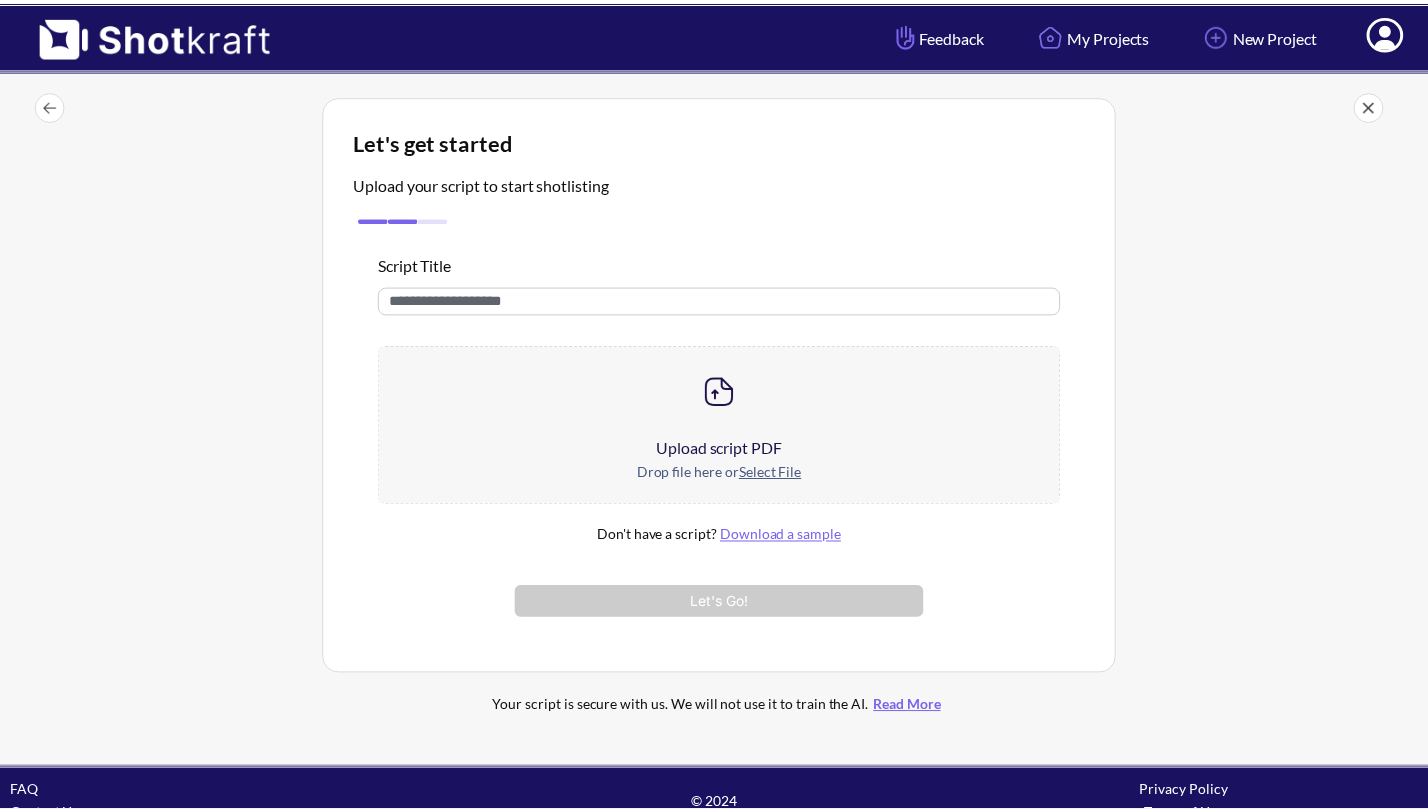 scroll, scrollTop: 0, scrollLeft: 0, axis: both 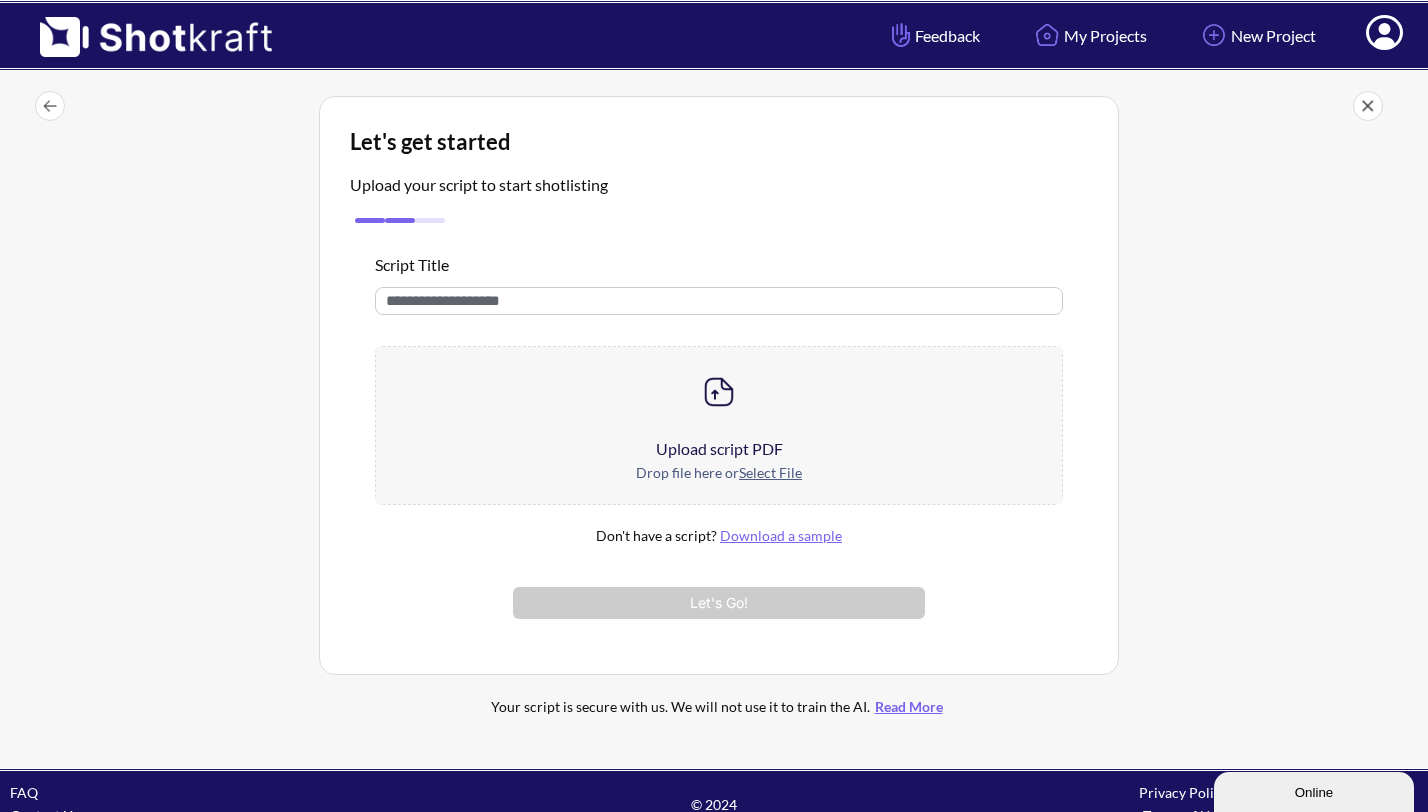 click on "Upload script PDF" at bounding box center (719, 449) 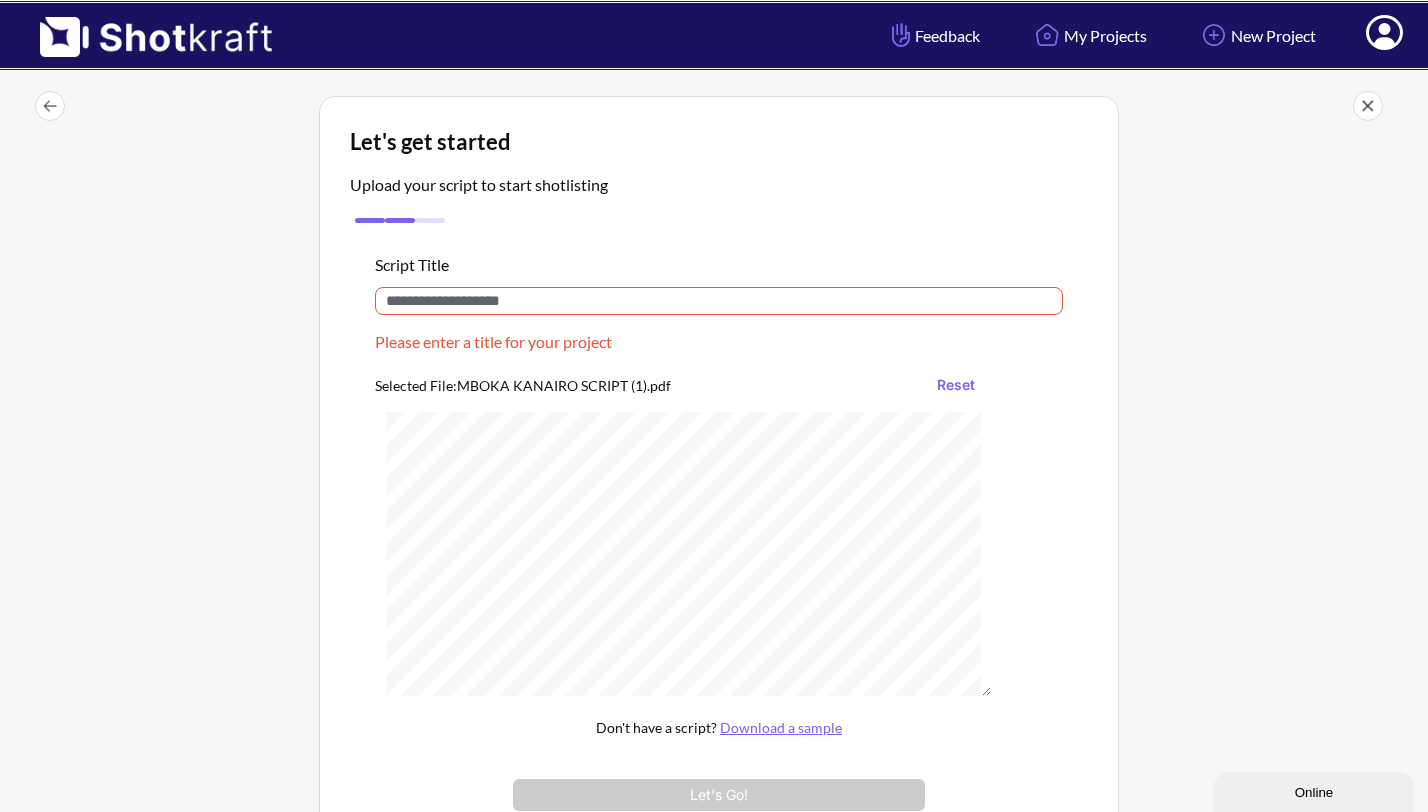 click at bounding box center [719, 301] 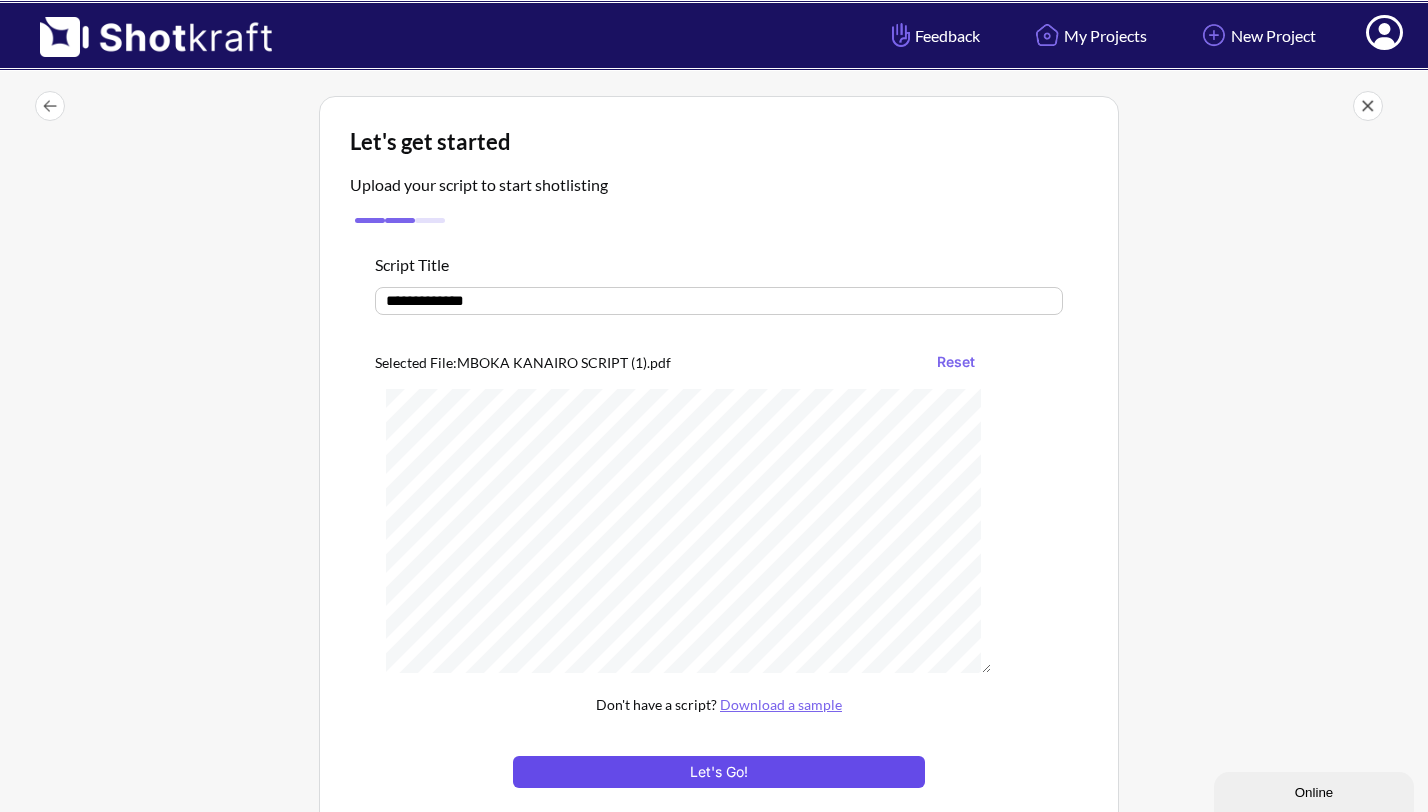 type on "**********" 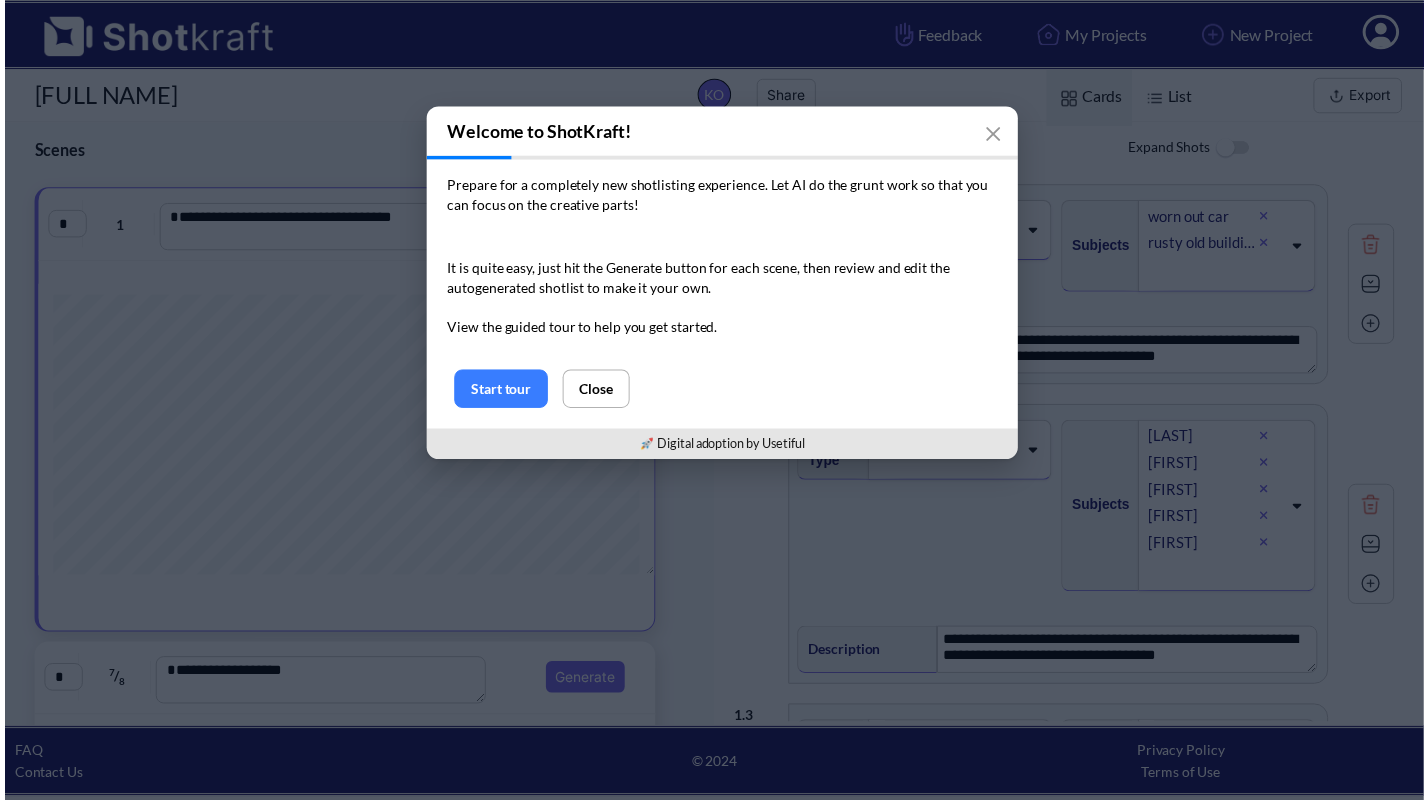 scroll, scrollTop: 0, scrollLeft: 0, axis: both 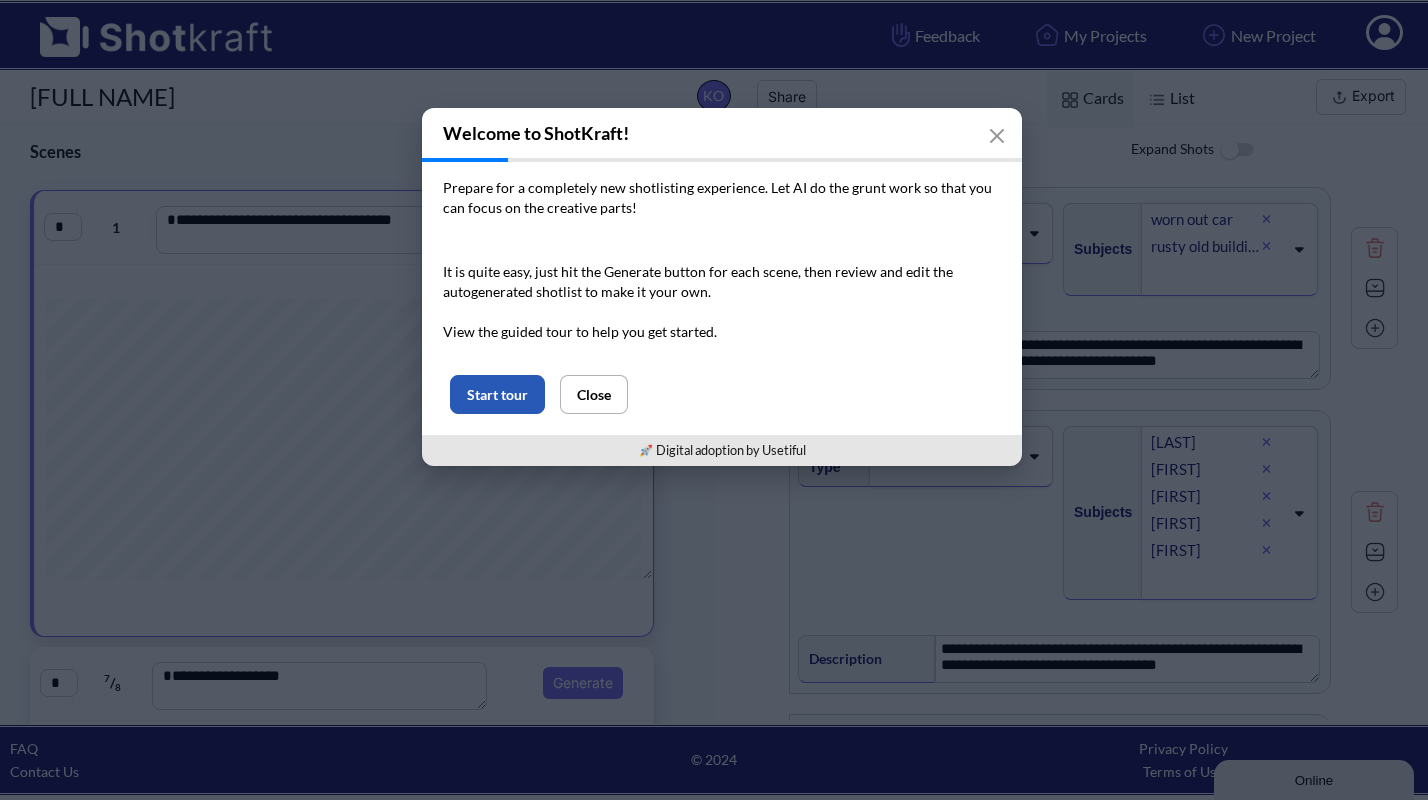 click on "Start tour" at bounding box center (497, 394) 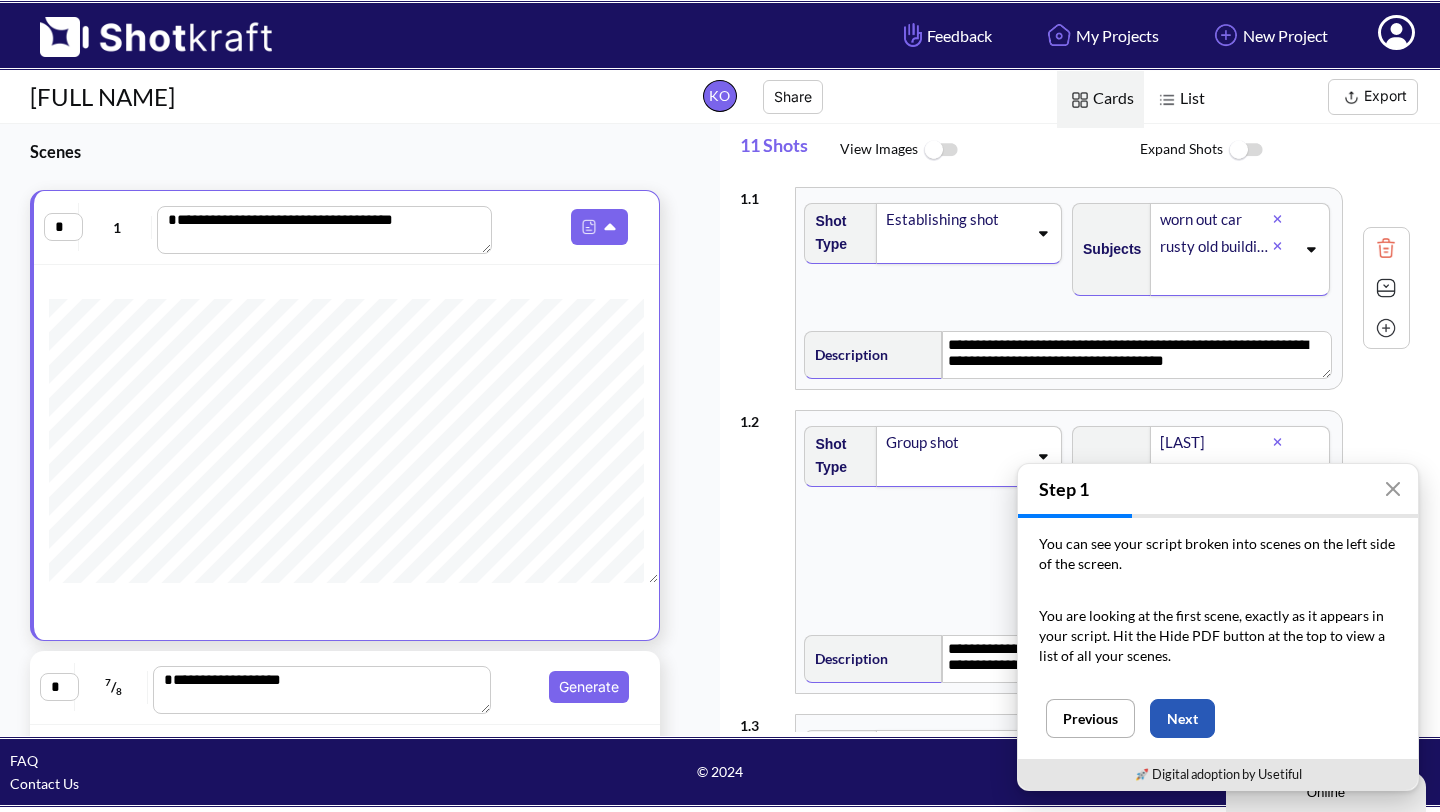 click on "Next" at bounding box center [1182, 718] 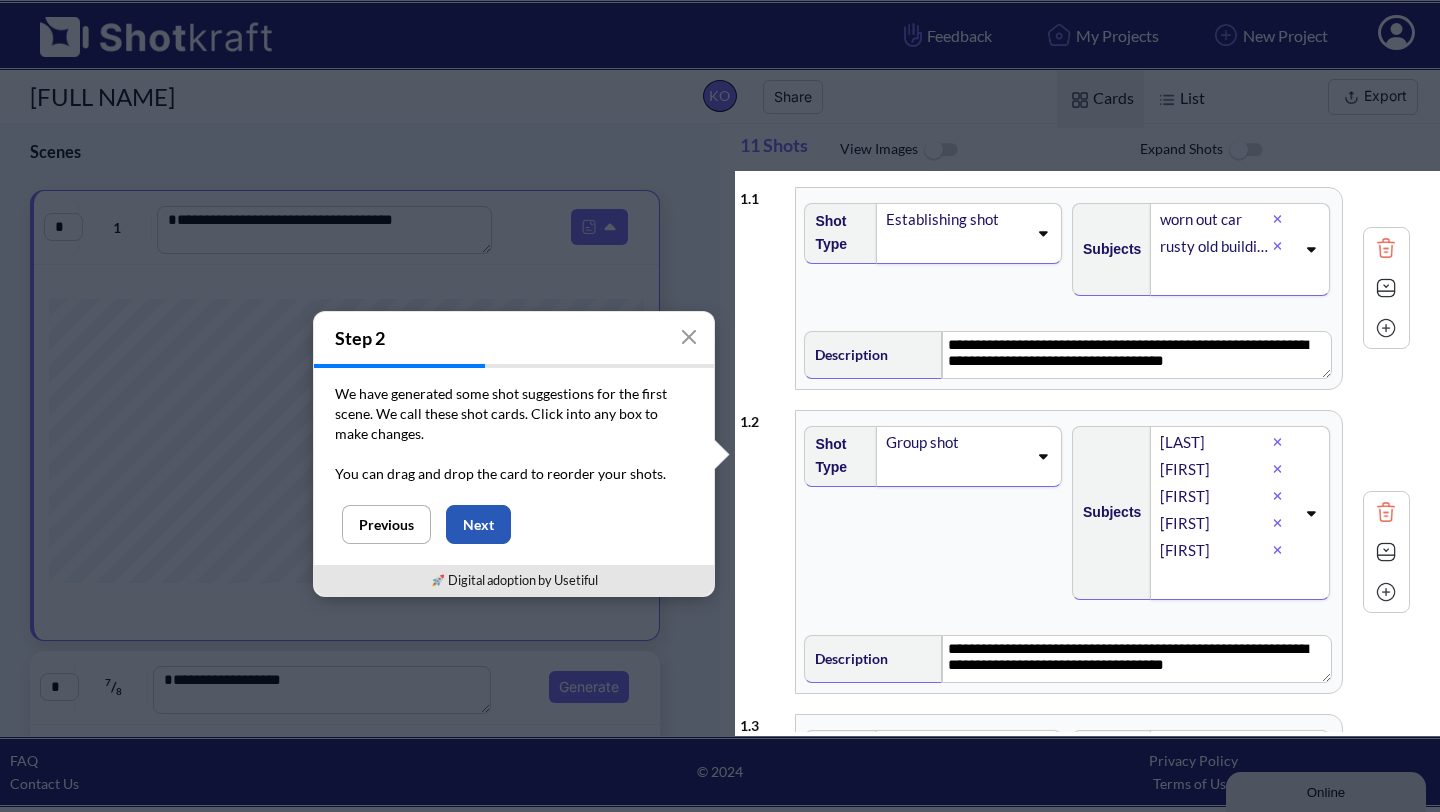click on "Next" at bounding box center [478, 524] 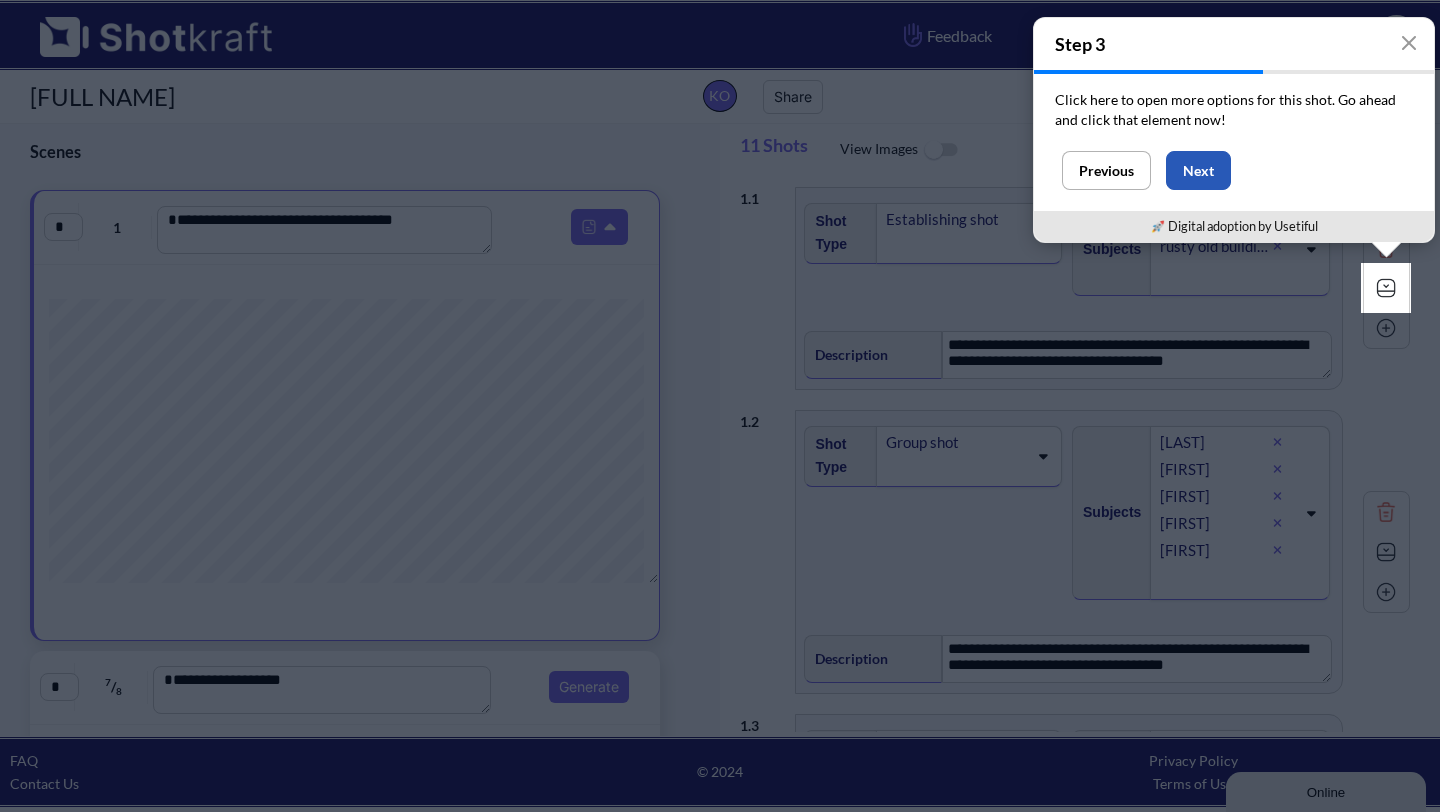 click on "Next" at bounding box center [1198, 170] 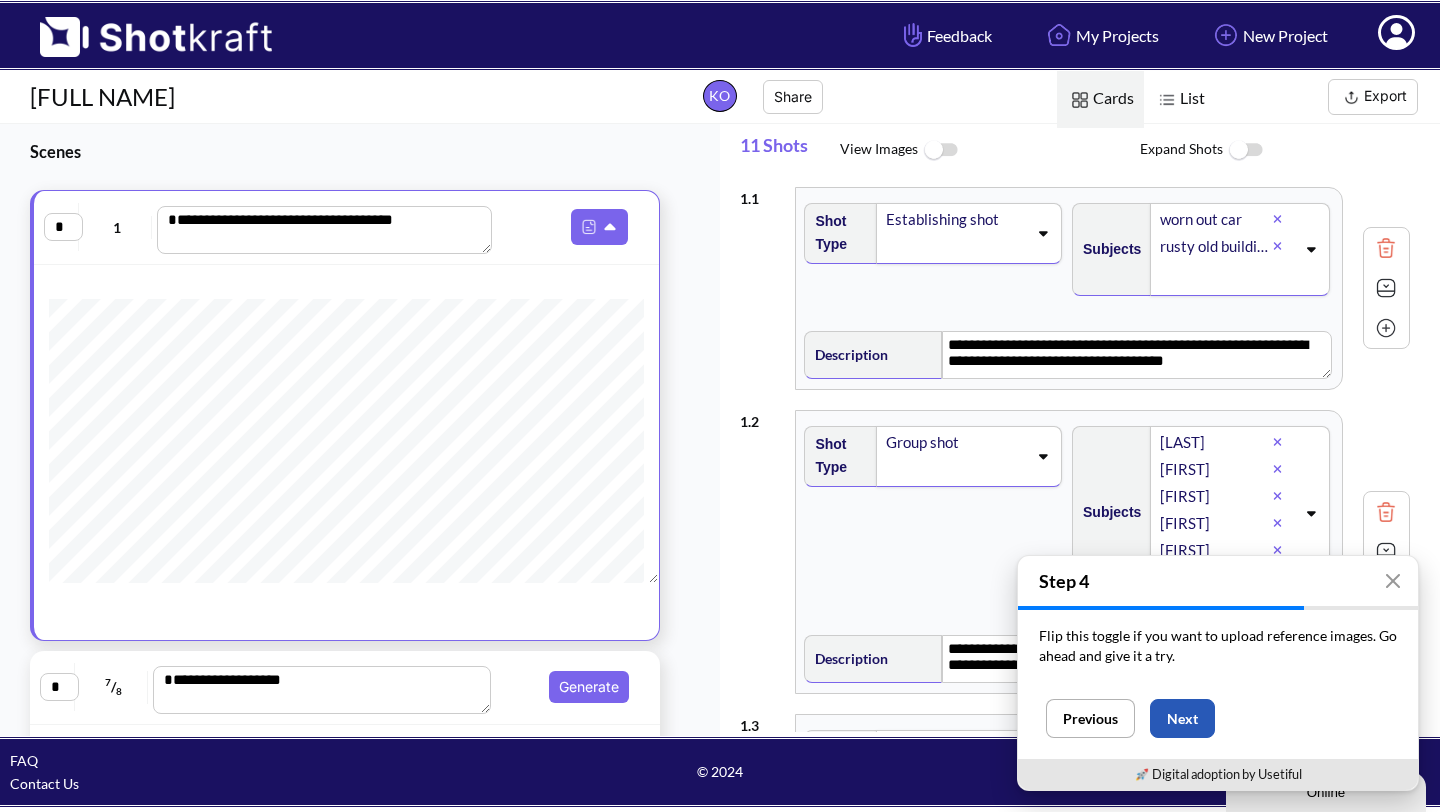 click on "Next" at bounding box center (1182, 718) 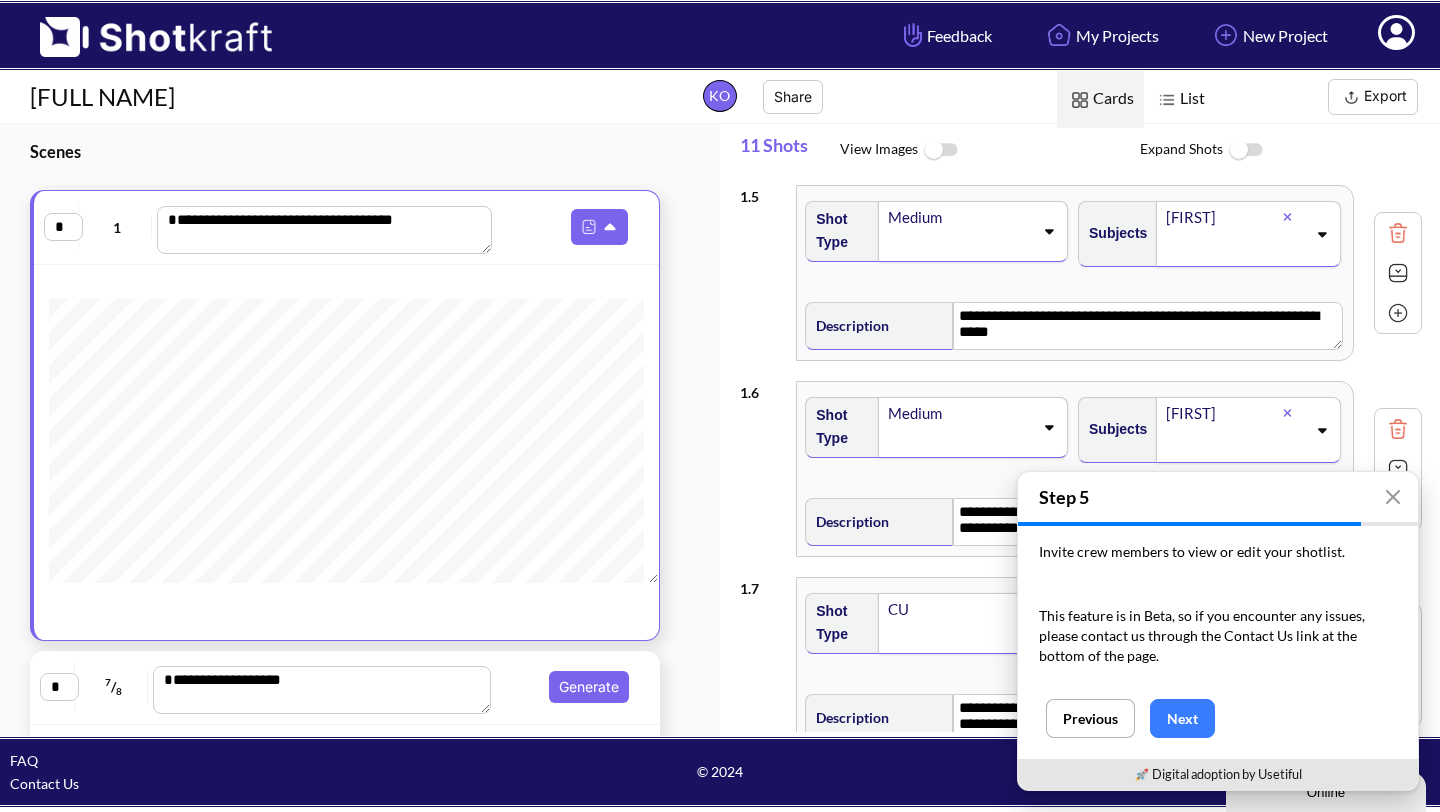 scroll, scrollTop: 1123, scrollLeft: 0, axis: vertical 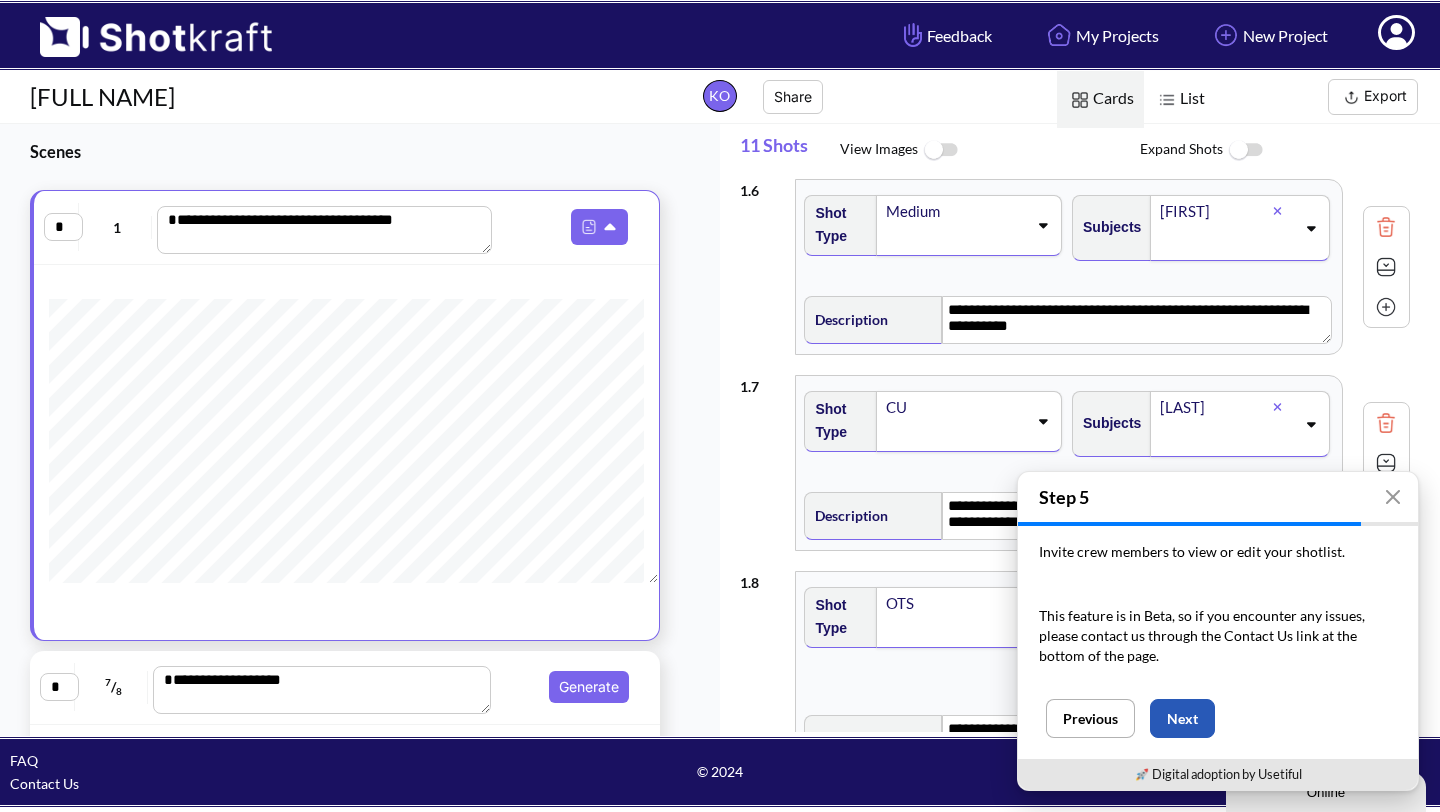 click on "Next" at bounding box center [1182, 718] 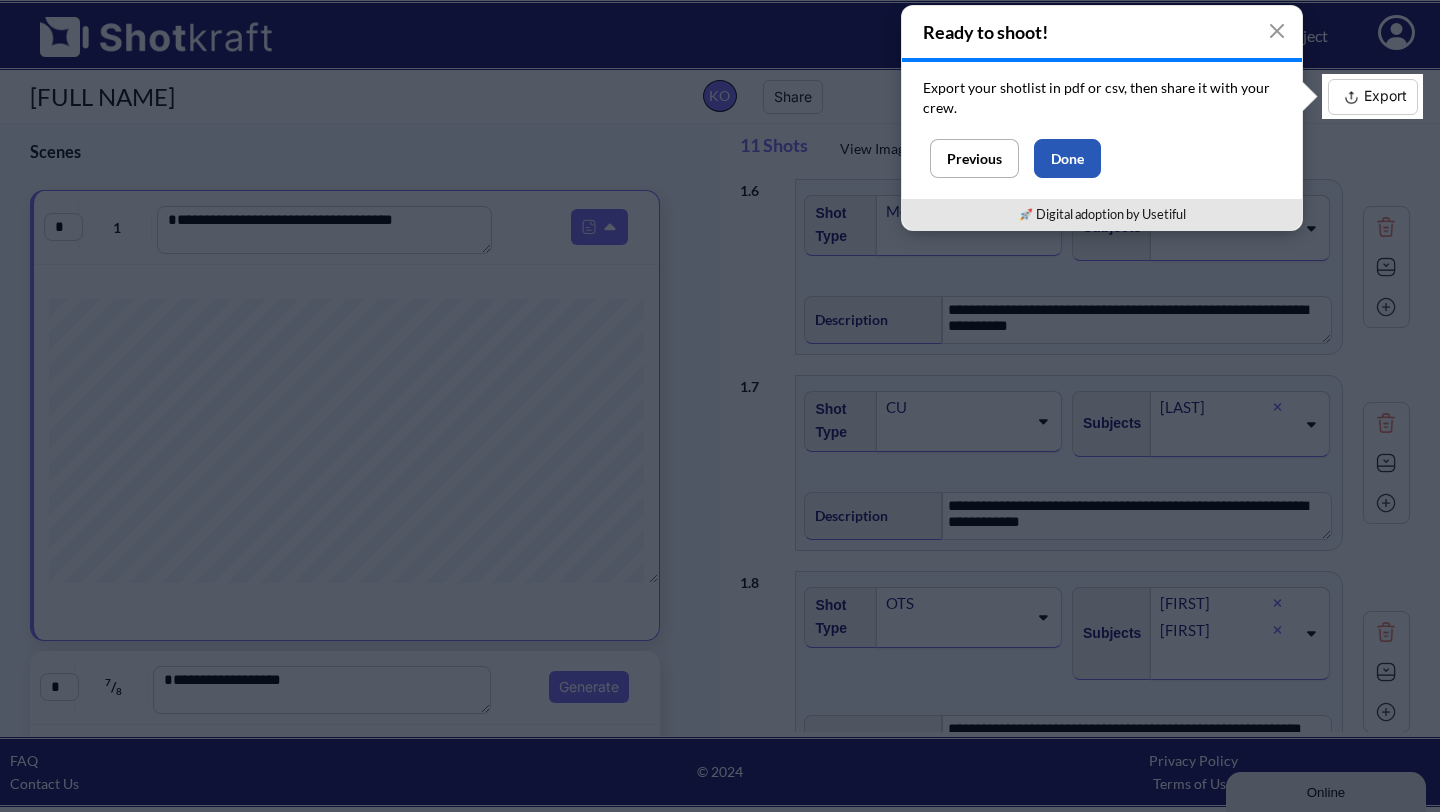 click on "Done" at bounding box center [1067, 158] 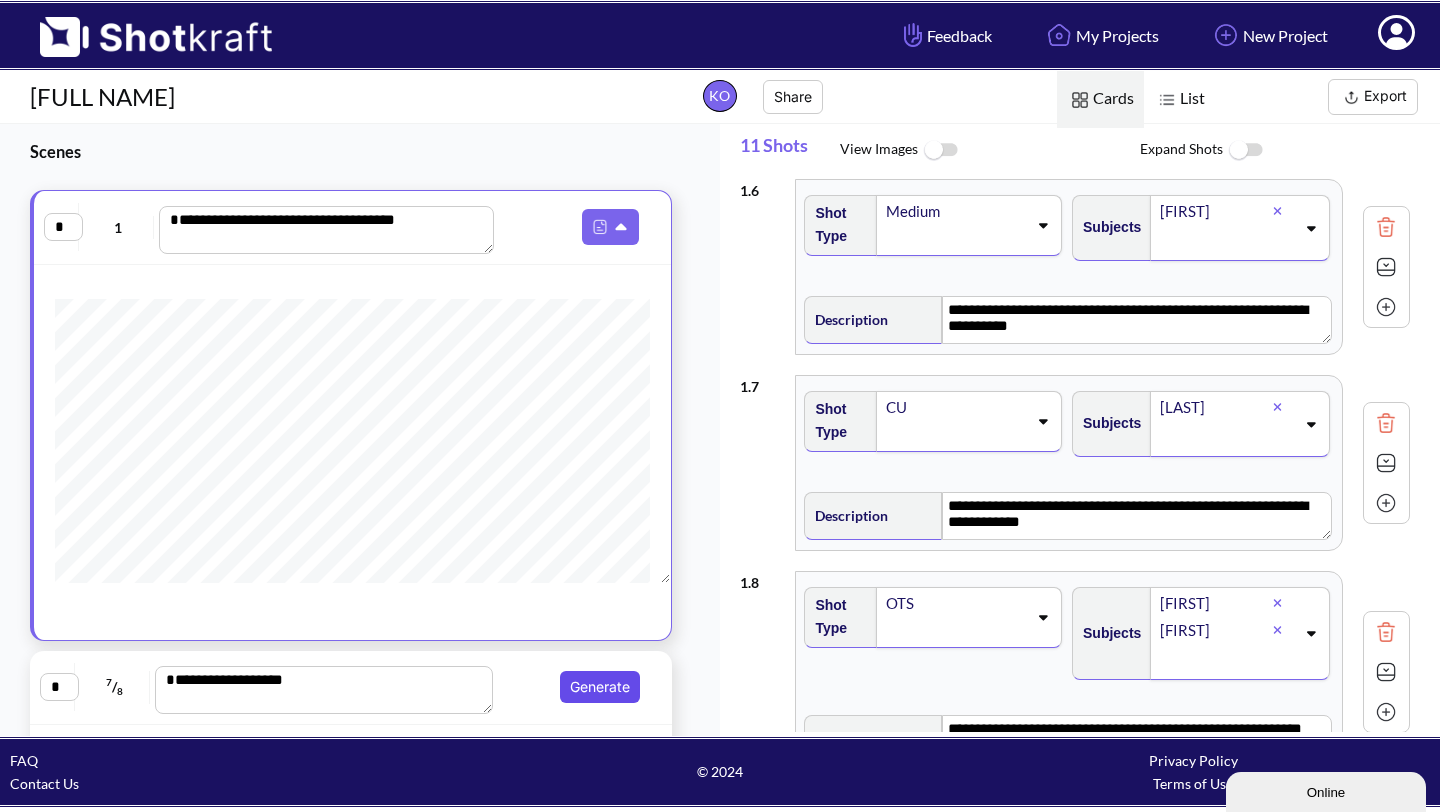 click on "Generate" at bounding box center (600, 687) 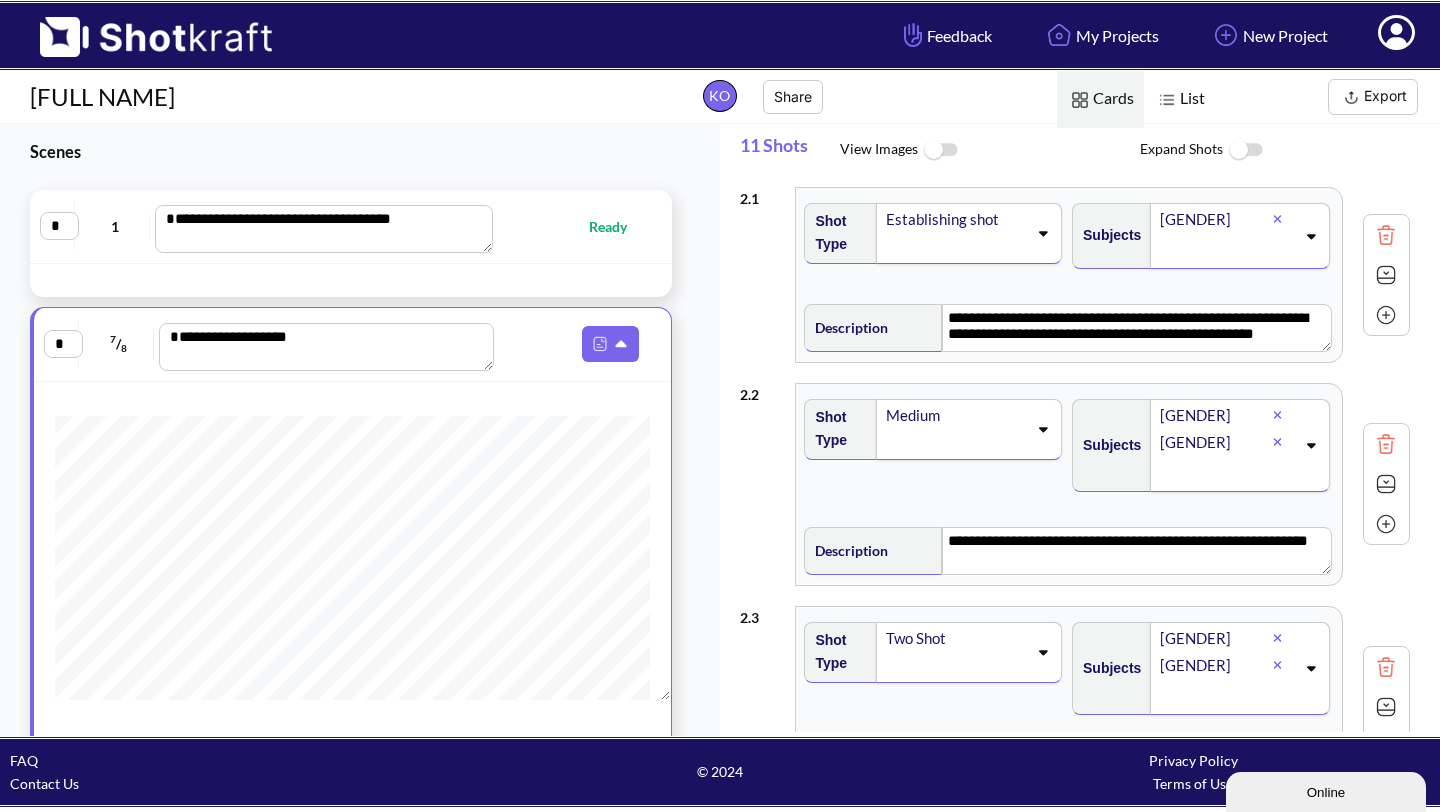 click at bounding box center [940, 150] 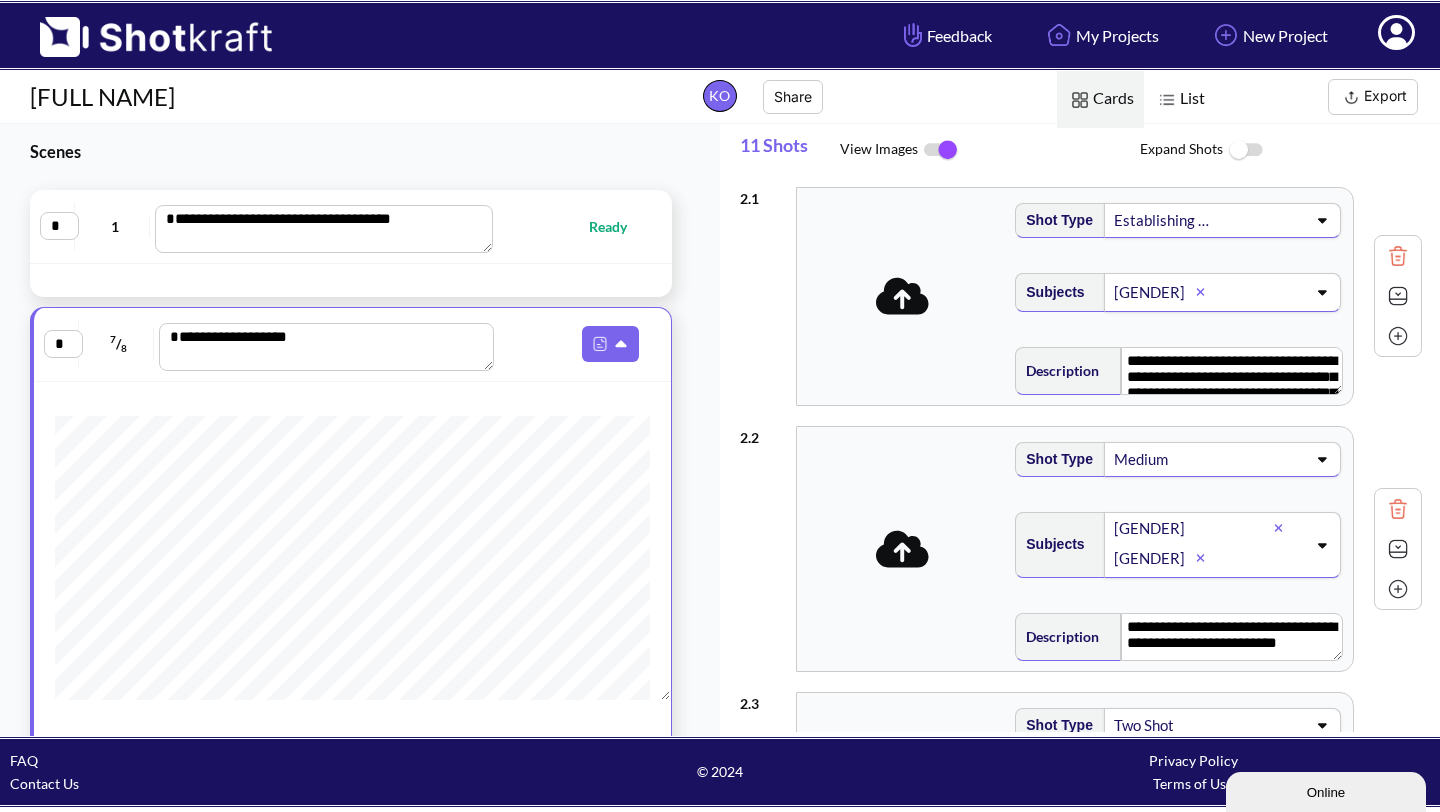 click 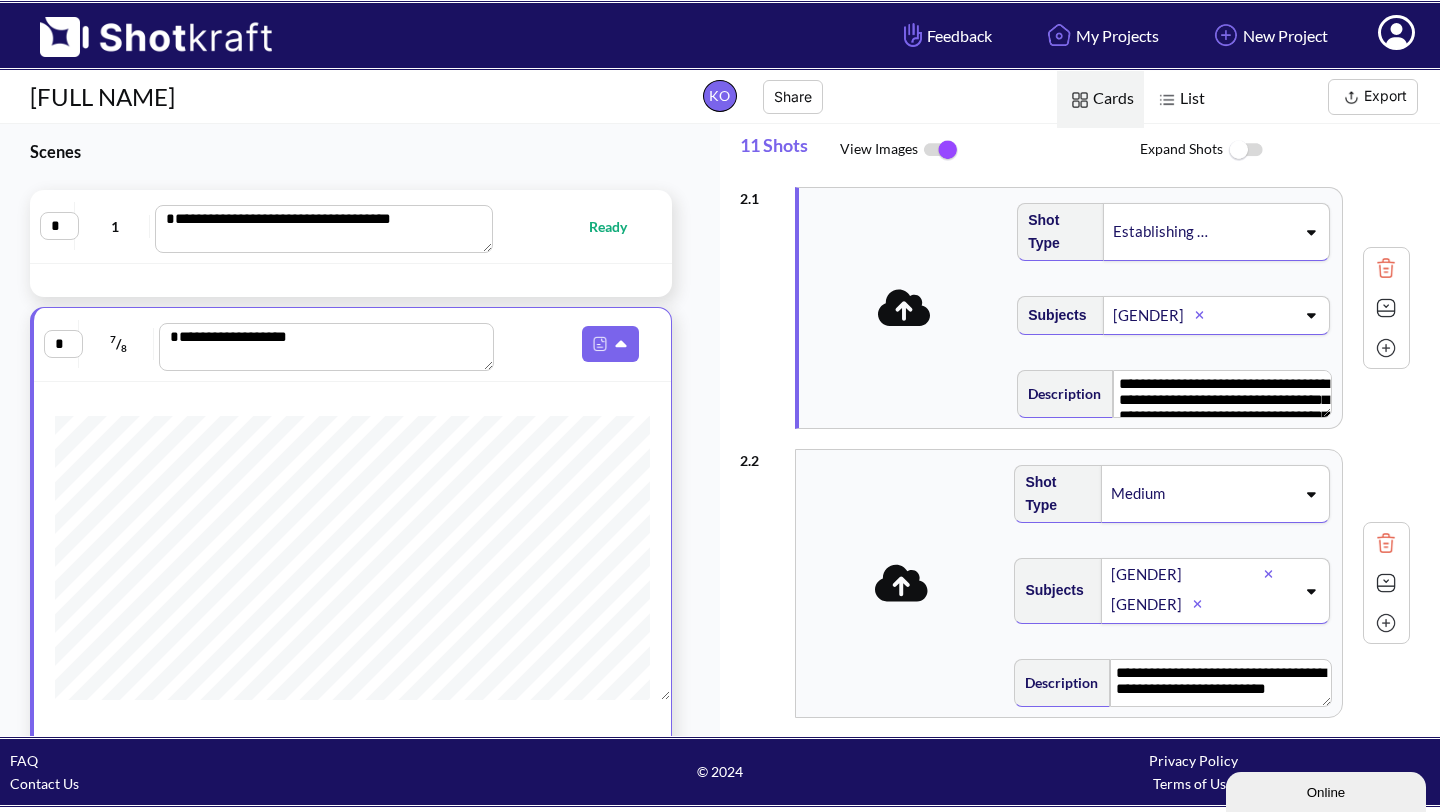 click on "Export" at bounding box center (1373, 97) 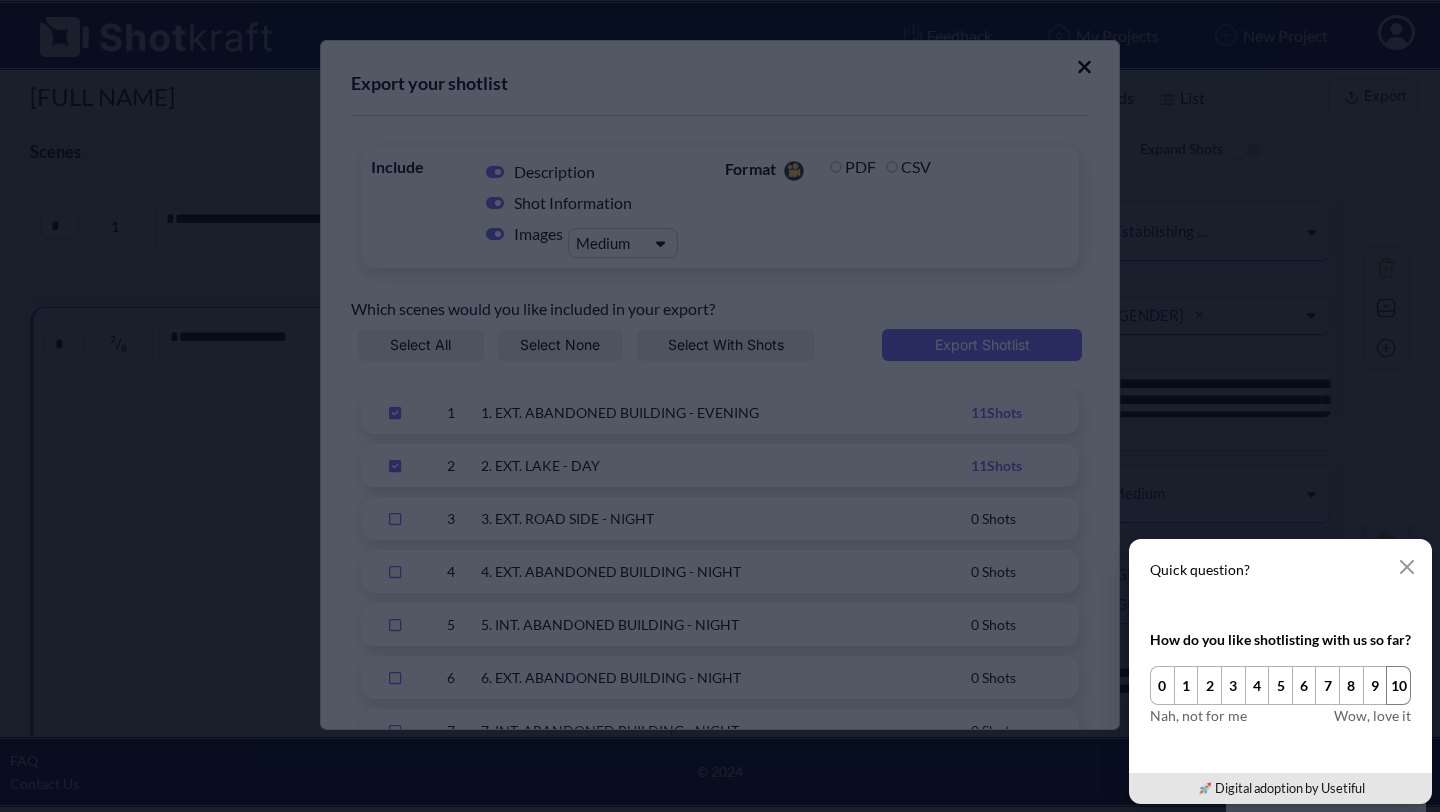 click on "10" at bounding box center [1398, 685] 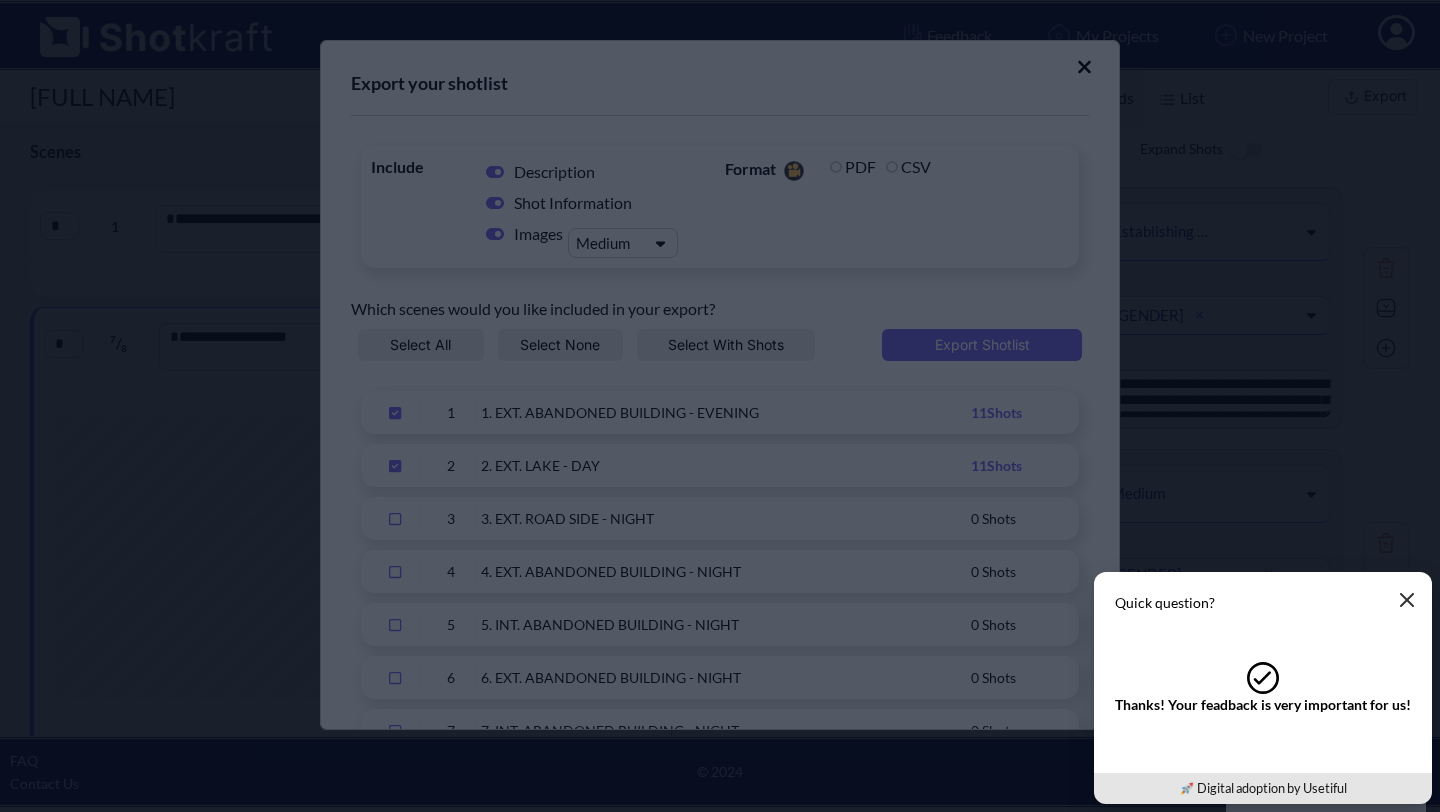 click 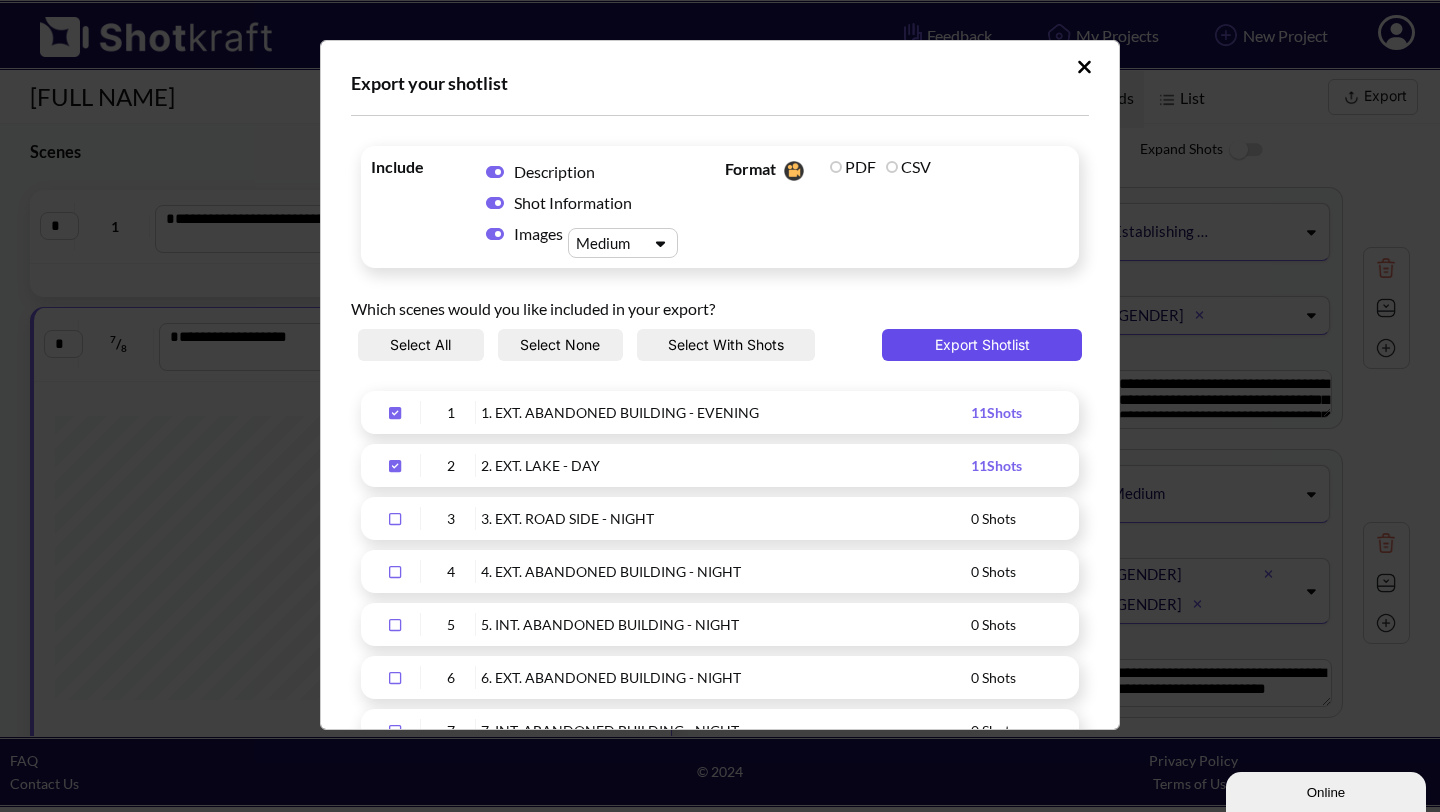 click on "Export Shotlist" at bounding box center [982, 345] 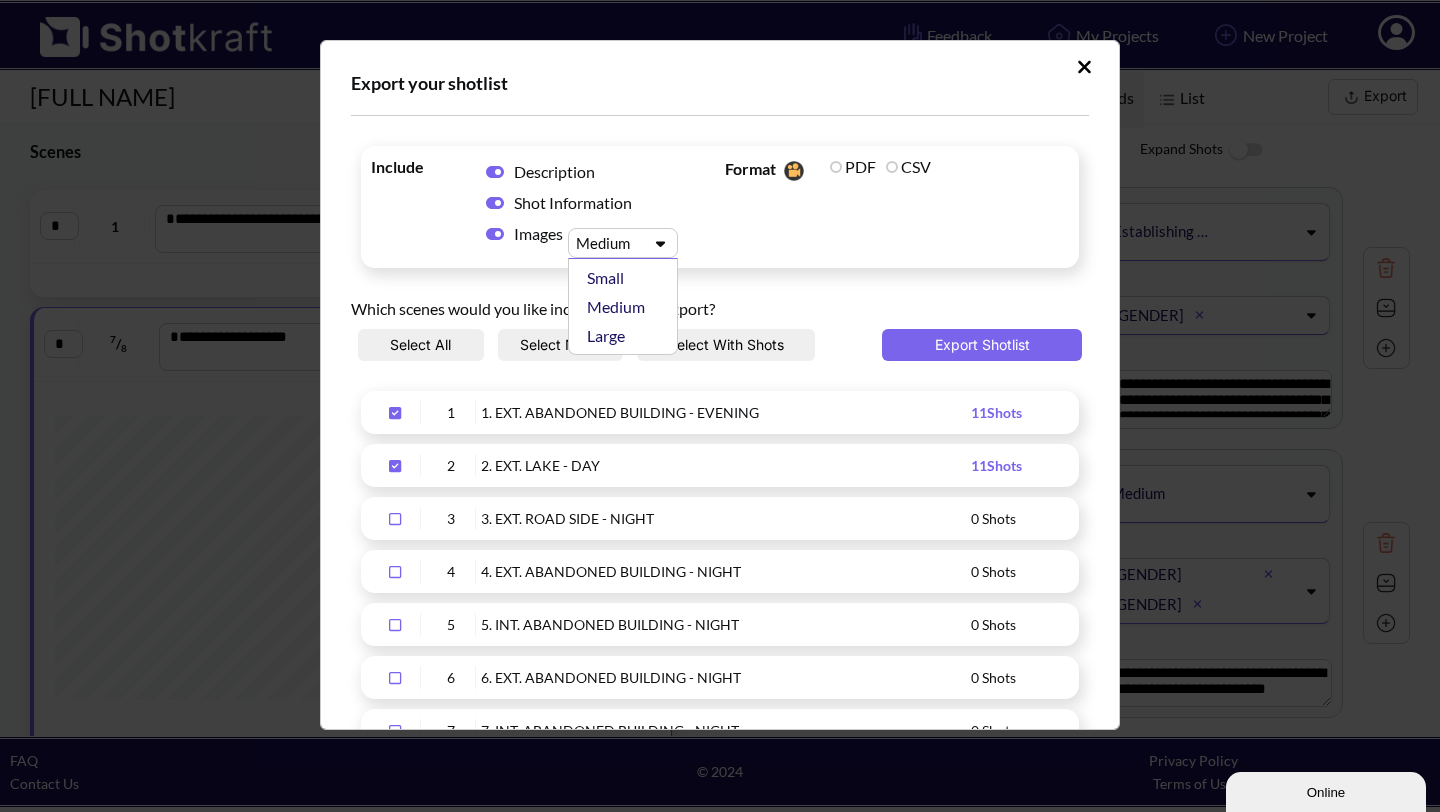 click 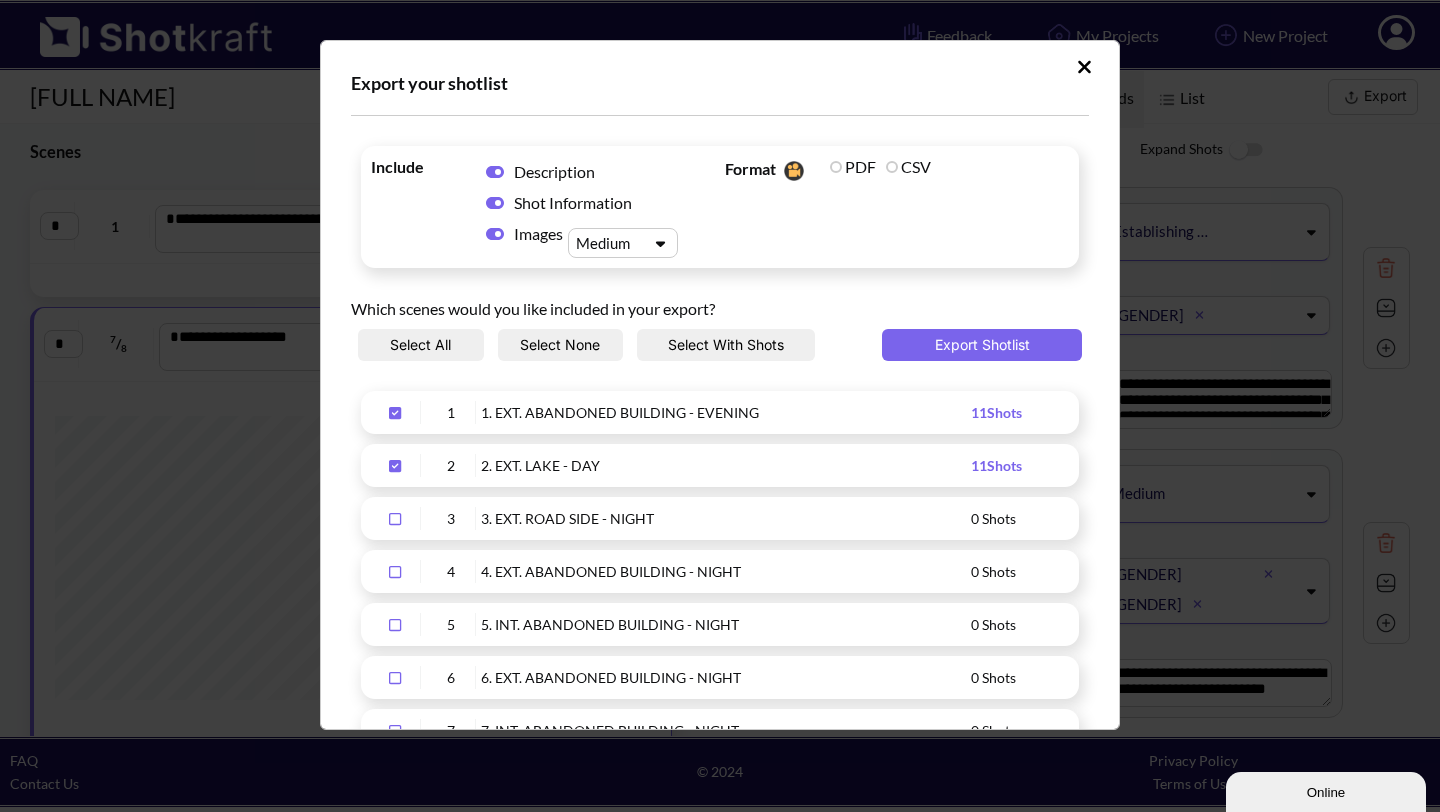 click on "Which scenes would you like included in your export?" at bounding box center [720, 303] 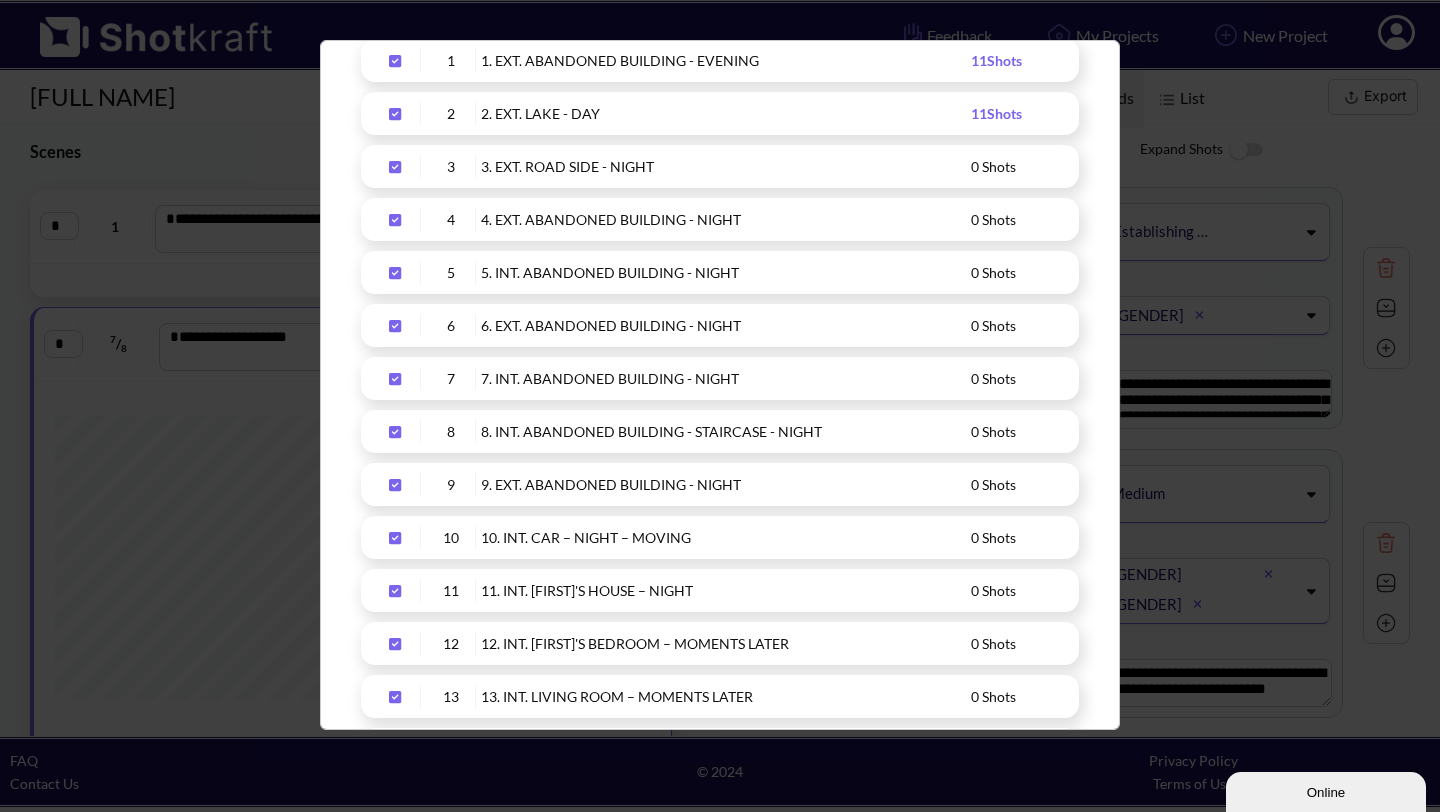 scroll, scrollTop: 0, scrollLeft: 0, axis: both 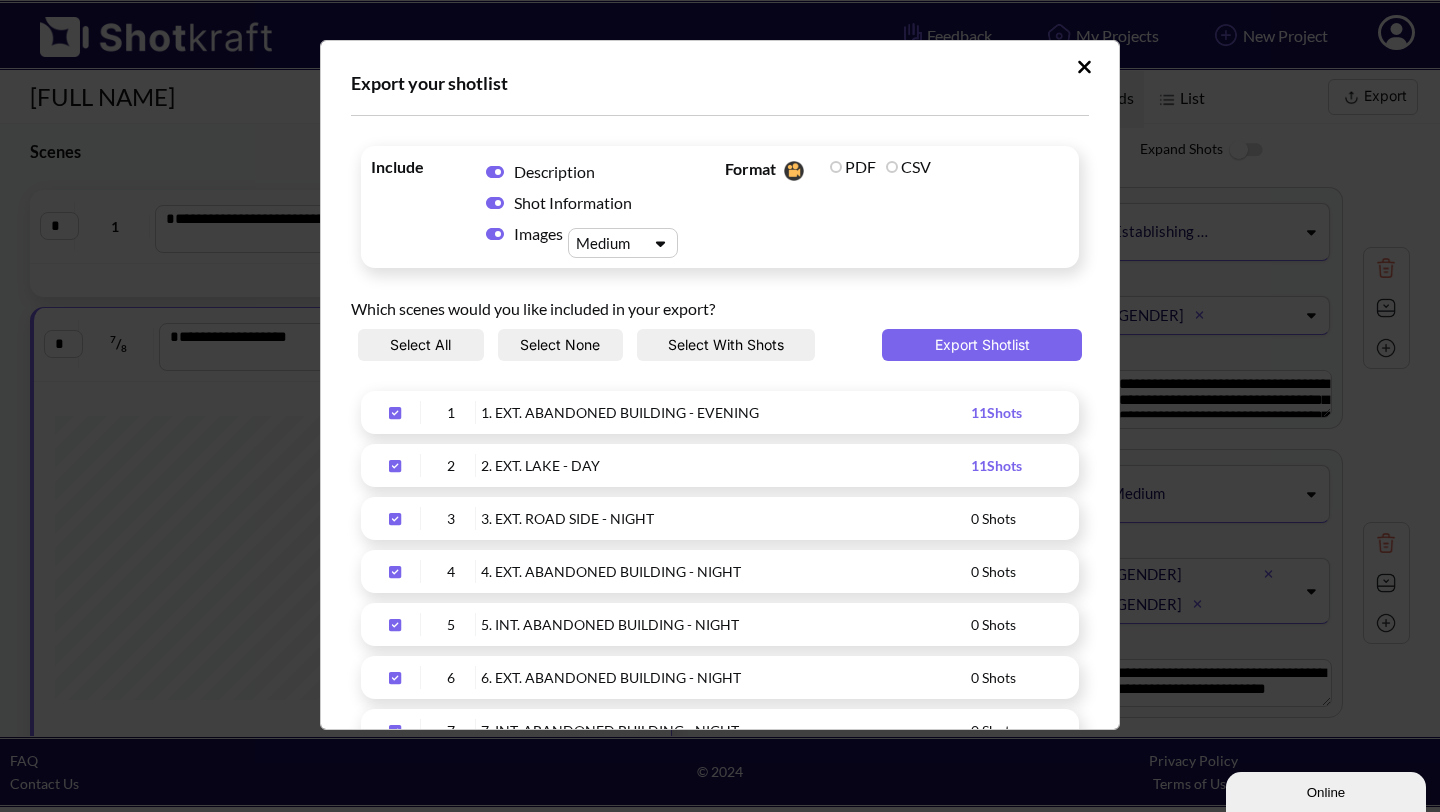 click on "Select With Shots" at bounding box center [726, 345] 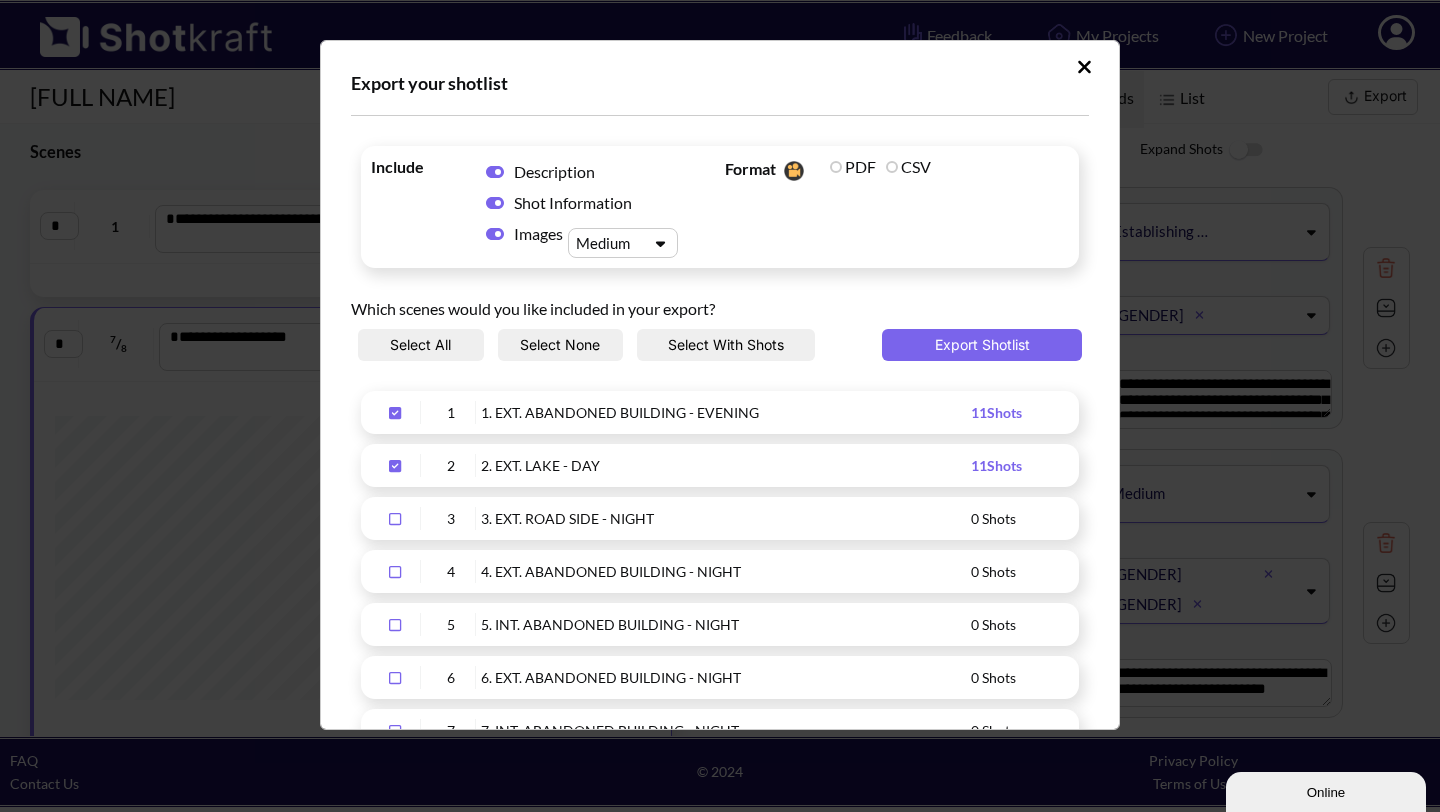 click on "Select With Shots" at bounding box center [726, 345] 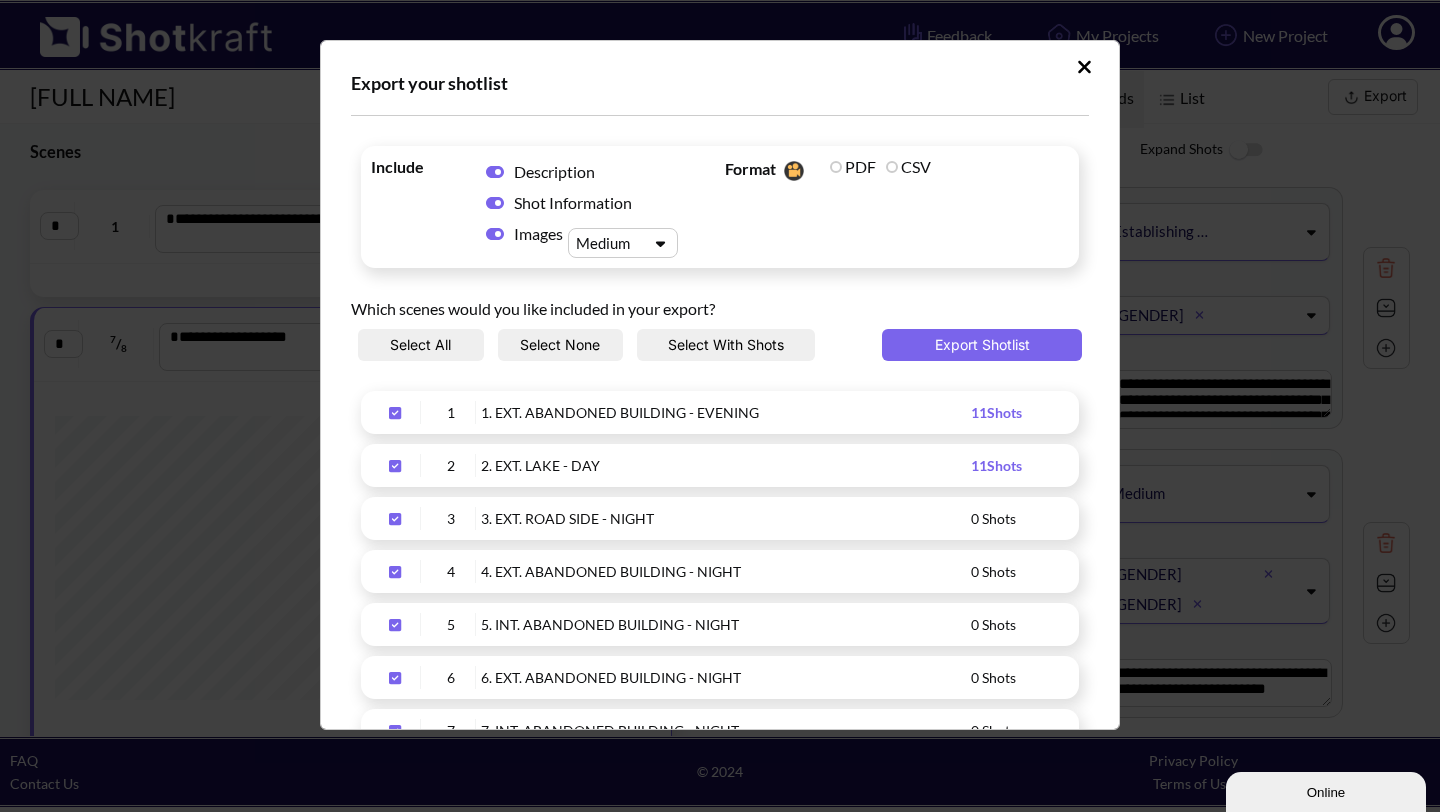 click on "0 Shots" at bounding box center [993, 518] 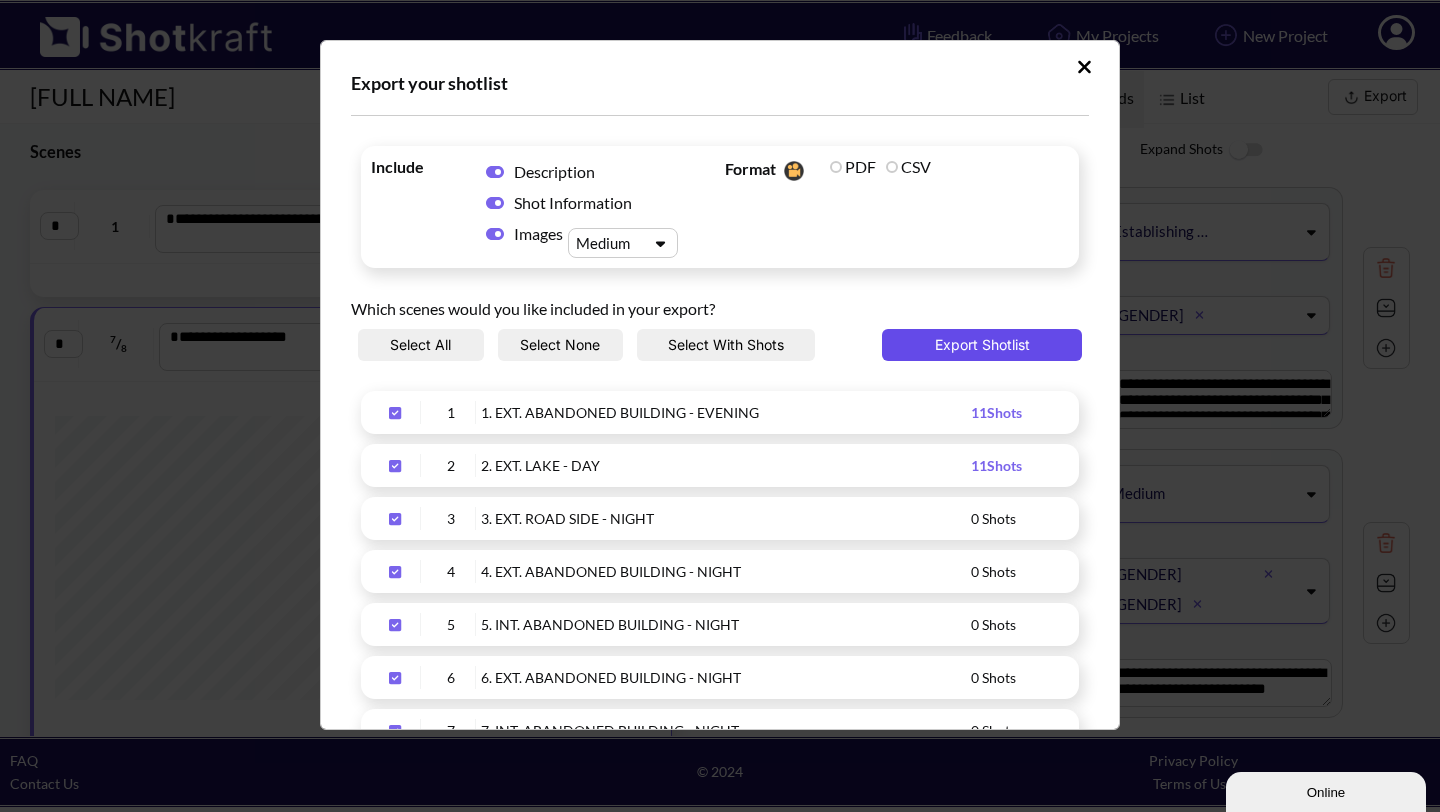 click on "Export Shotlist" at bounding box center [982, 345] 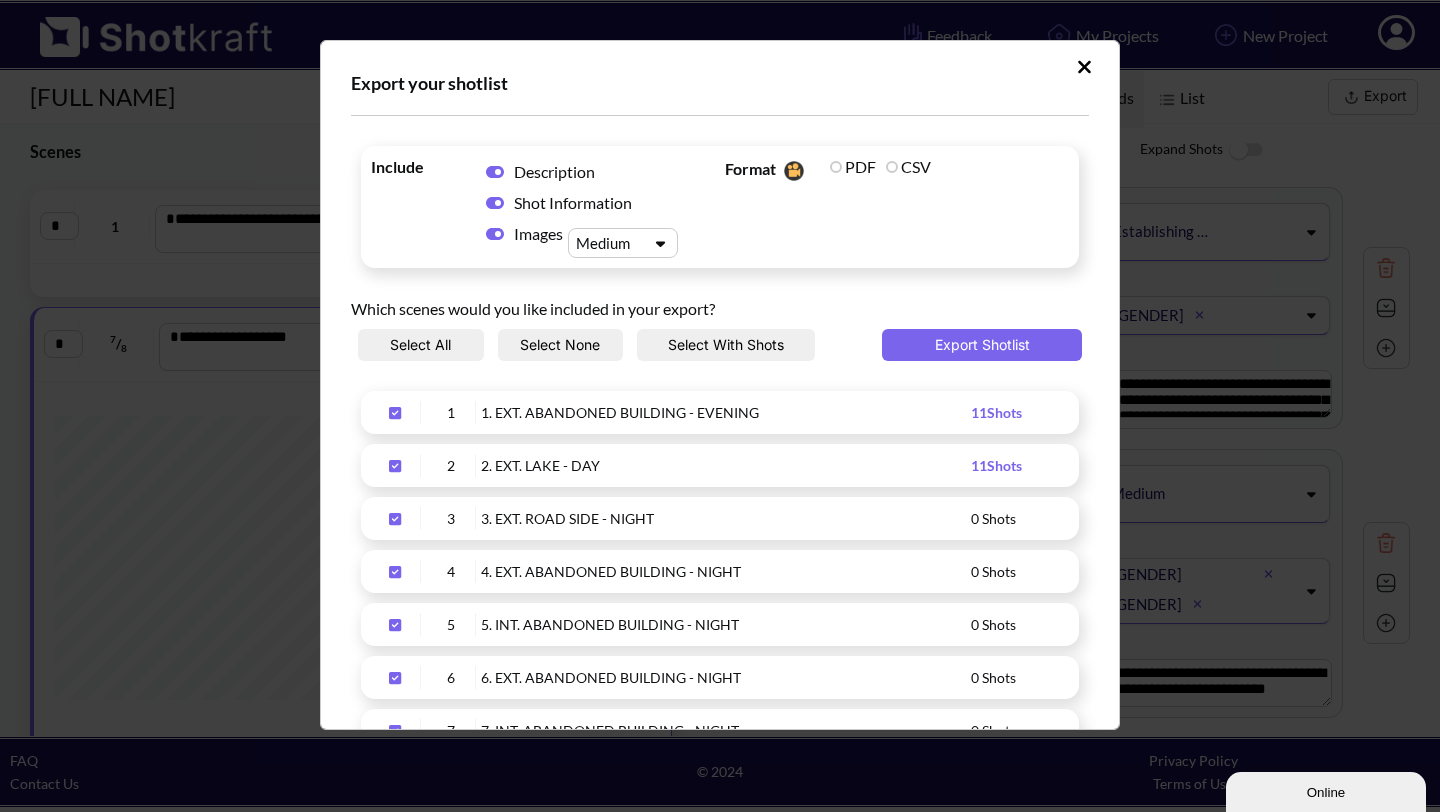 click 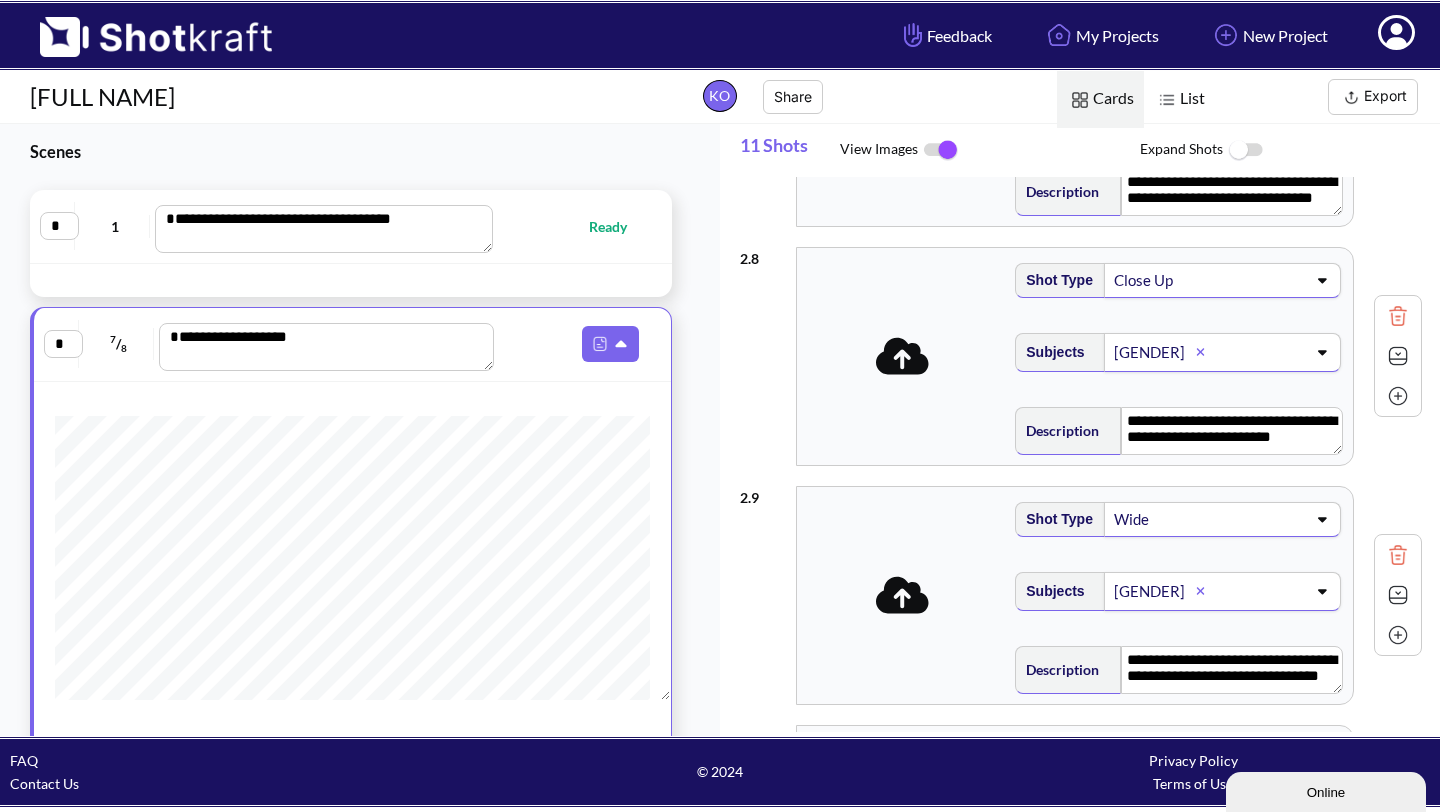 scroll, scrollTop: 2596, scrollLeft: 0, axis: vertical 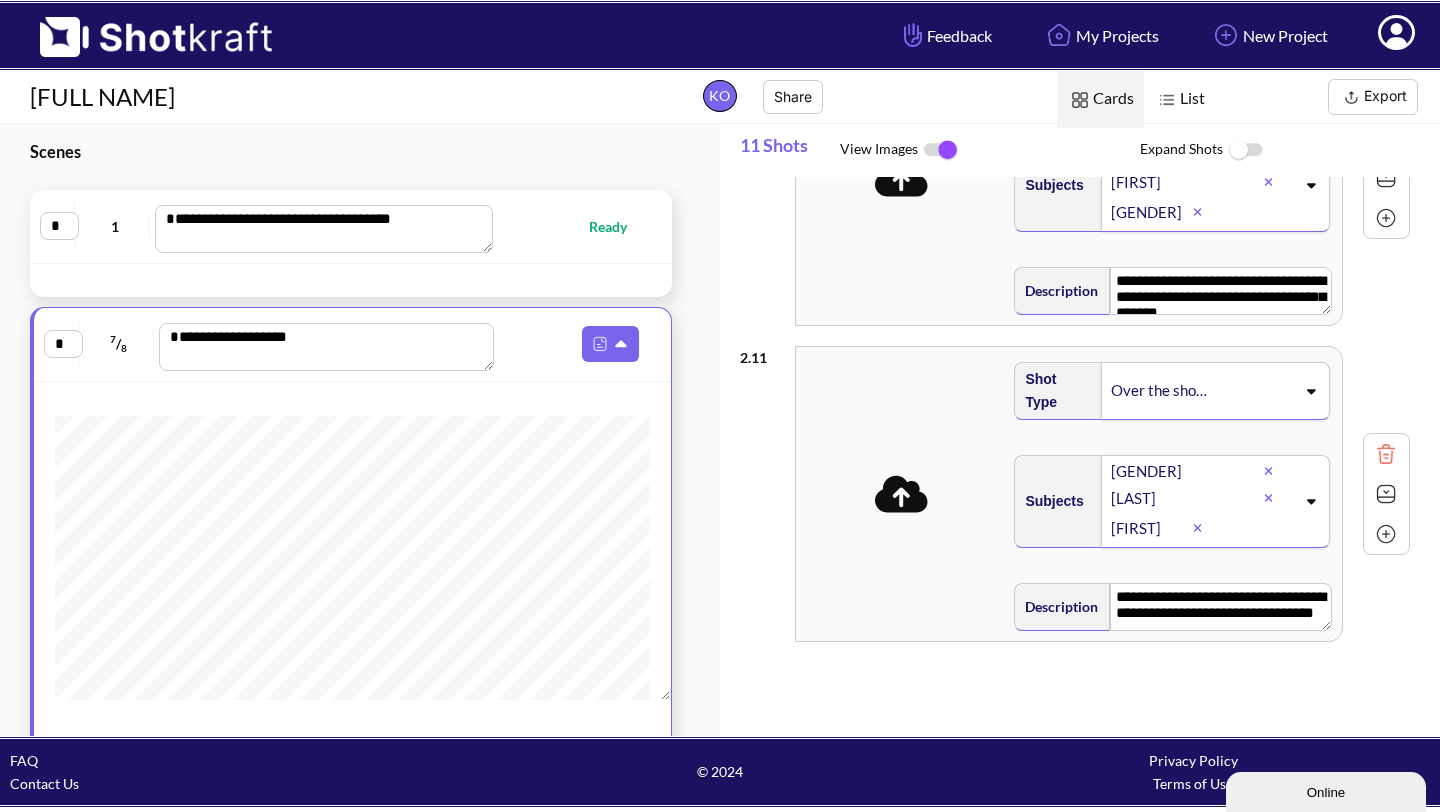 click at bounding box center (1167, 100) 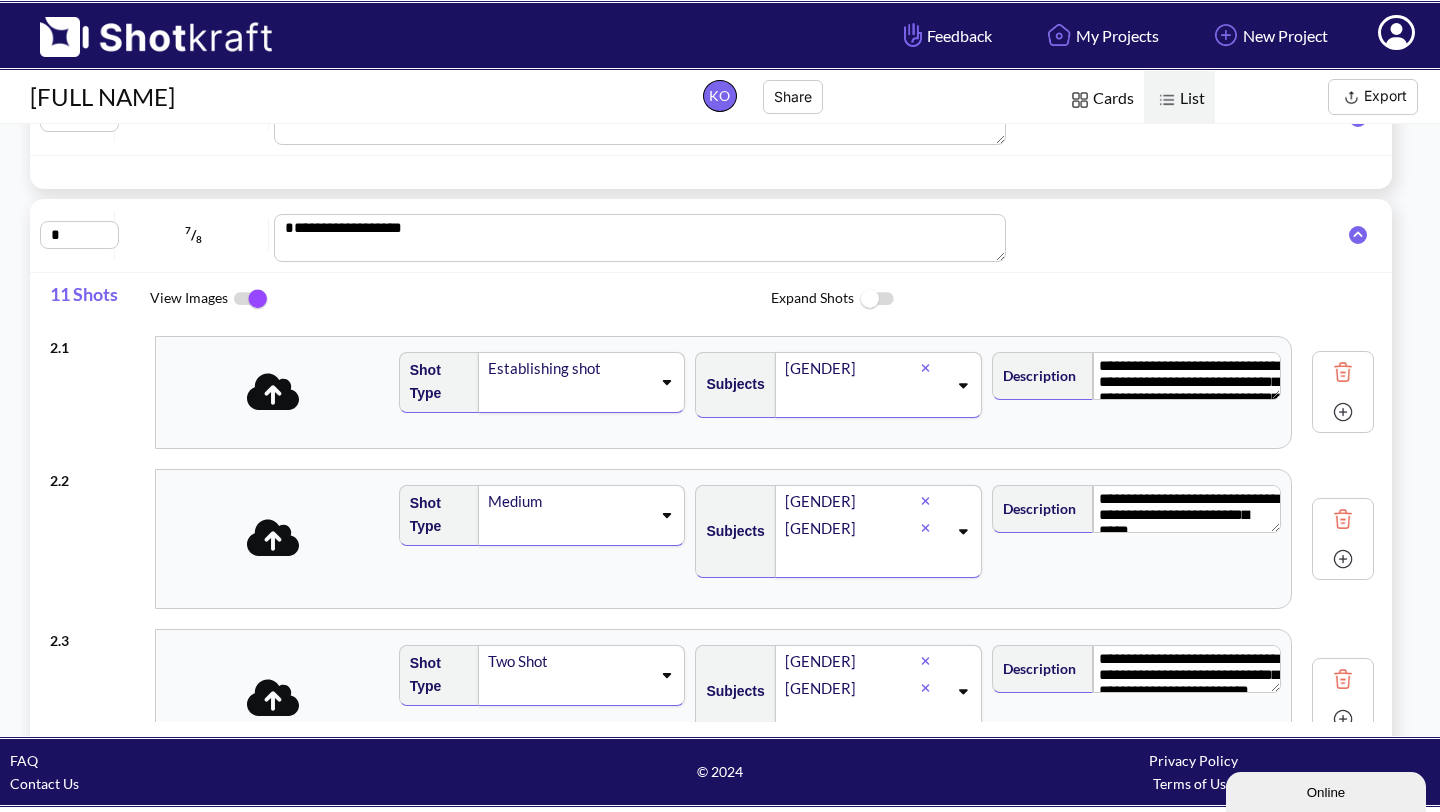 scroll, scrollTop: 113, scrollLeft: 0, axis: vertical 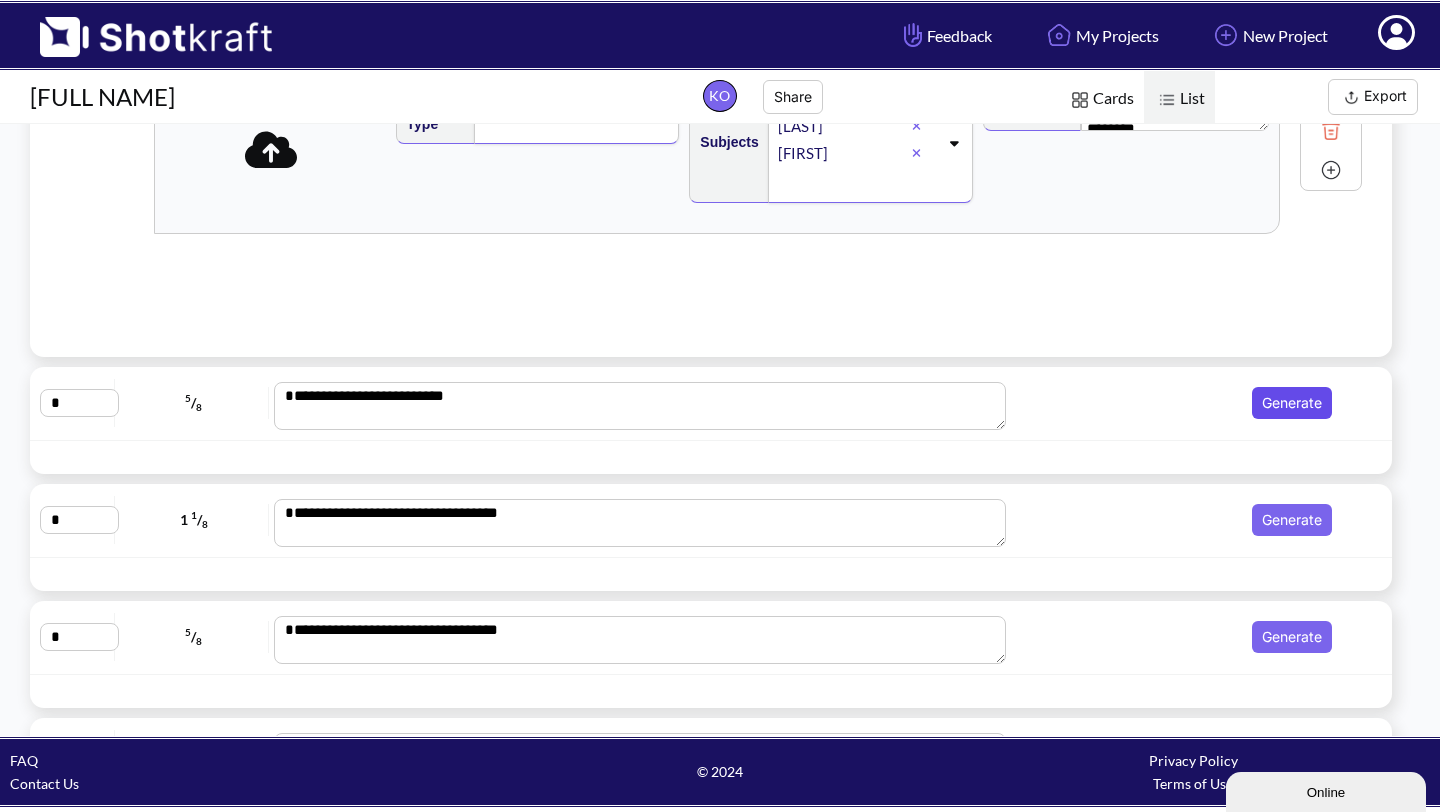 click on "Generate" at bounding box center [1292, 403] 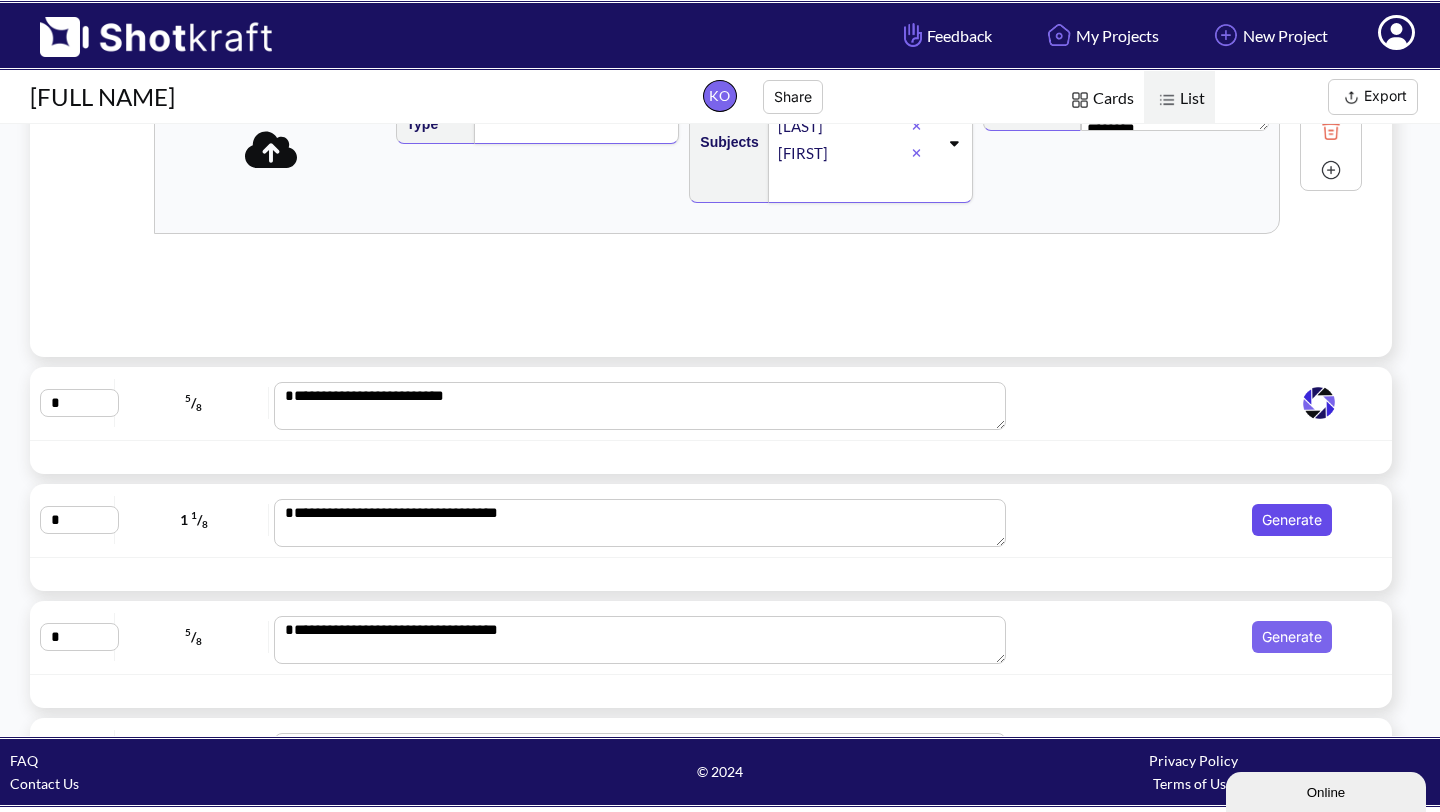 click on "Generate" at bounding box center [1292, 520] 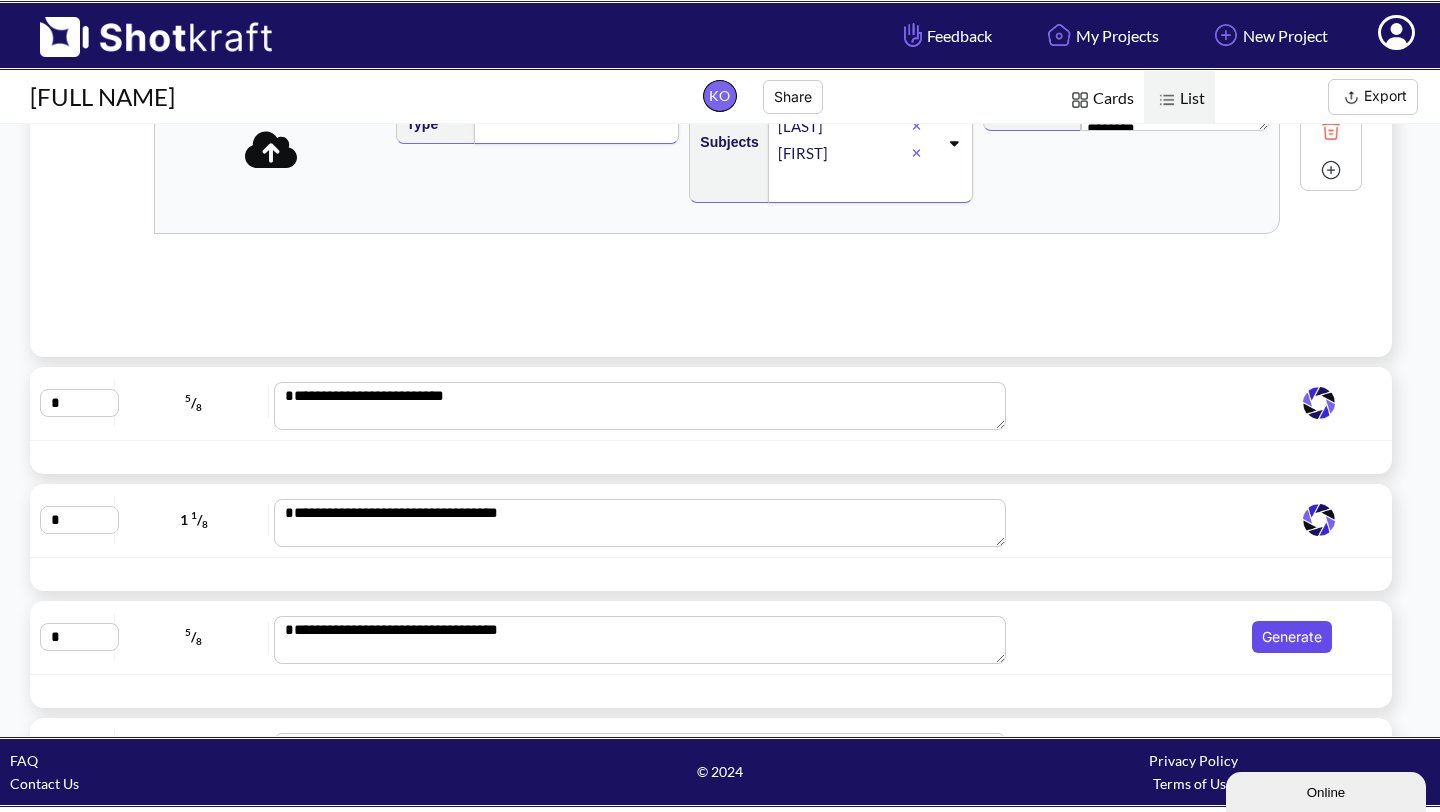 click on "Generate" at bounding box center [1292, 637] 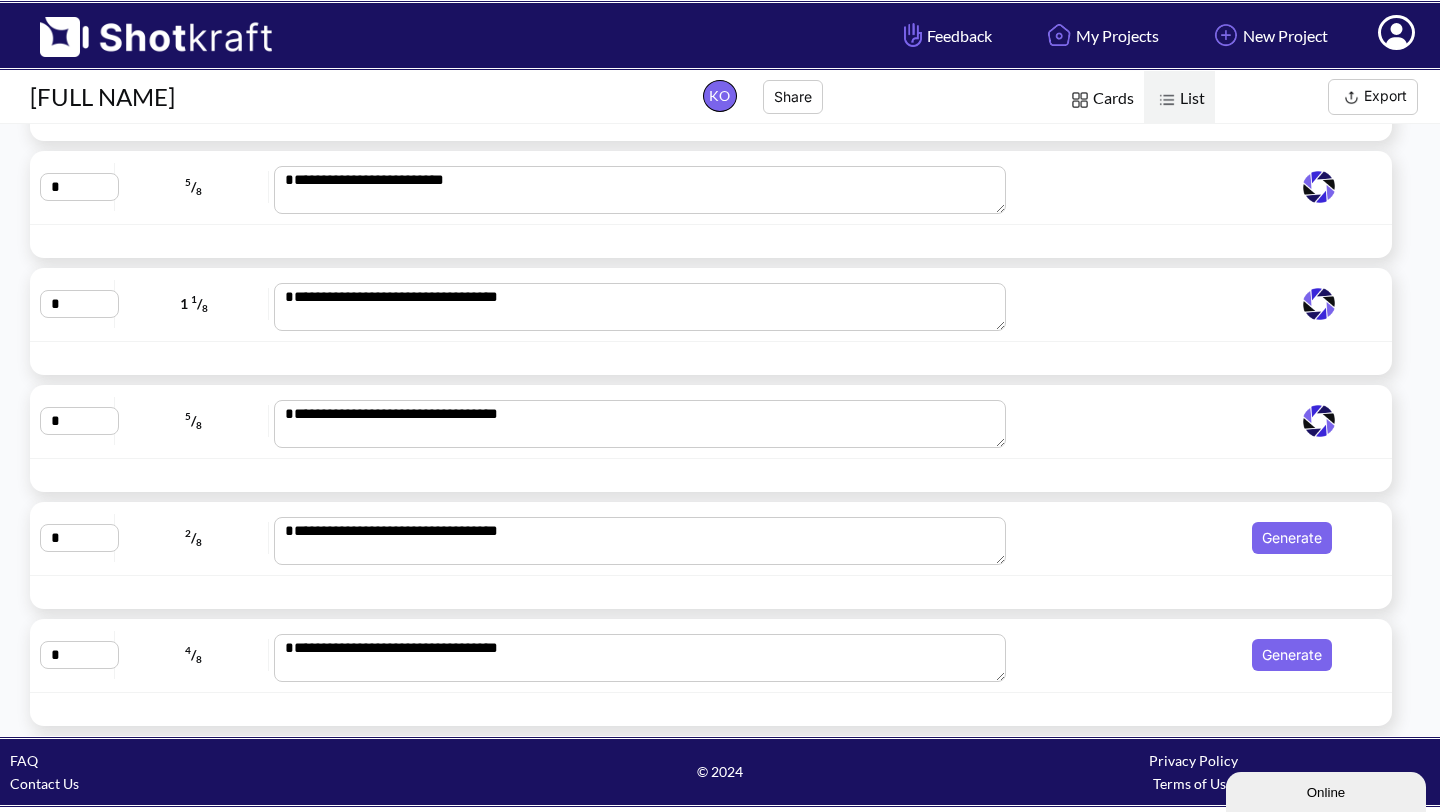 scroll, scrollTop: 800, scrollLeft: 0, axis: vertical 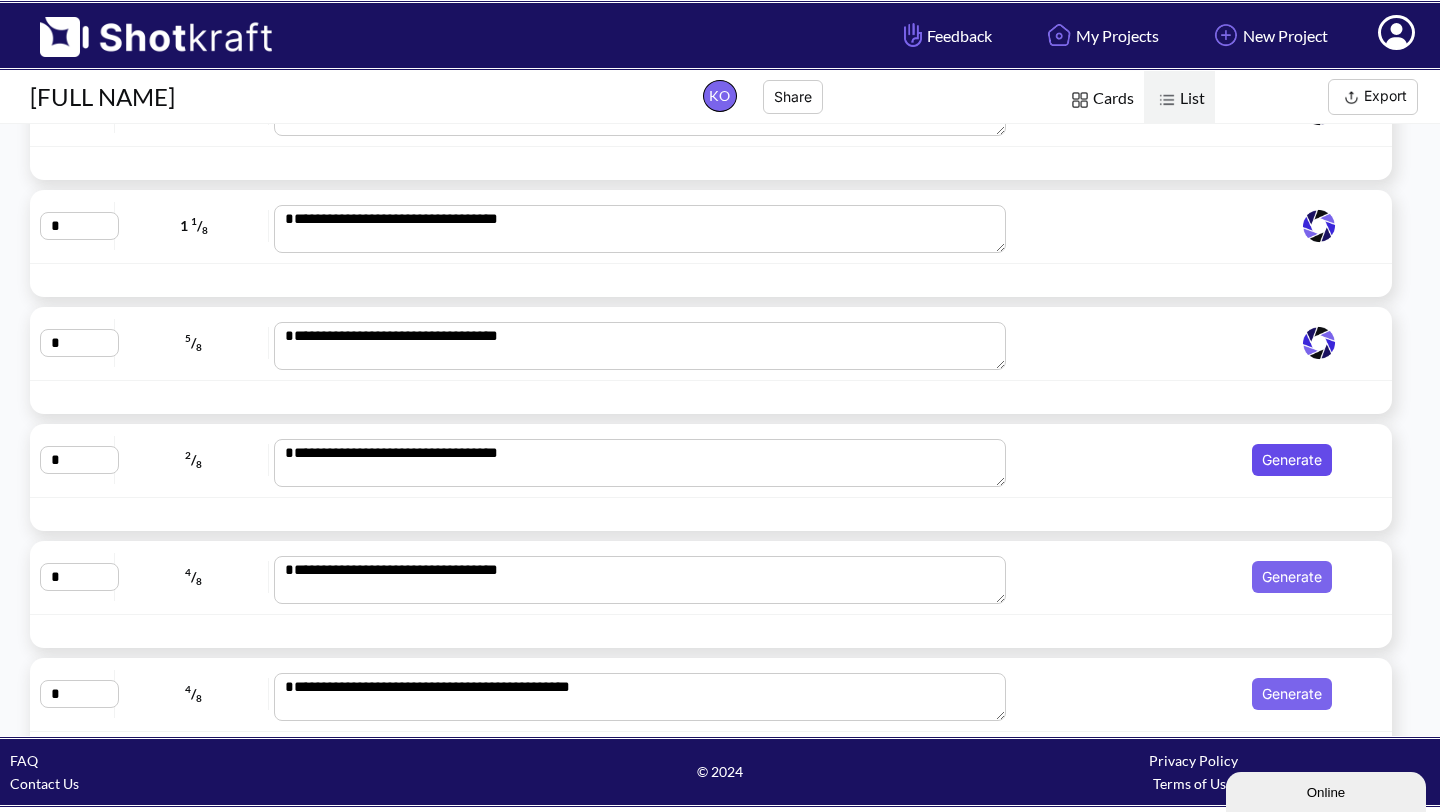 click on "Generate" at bounding box center (1292, 460) 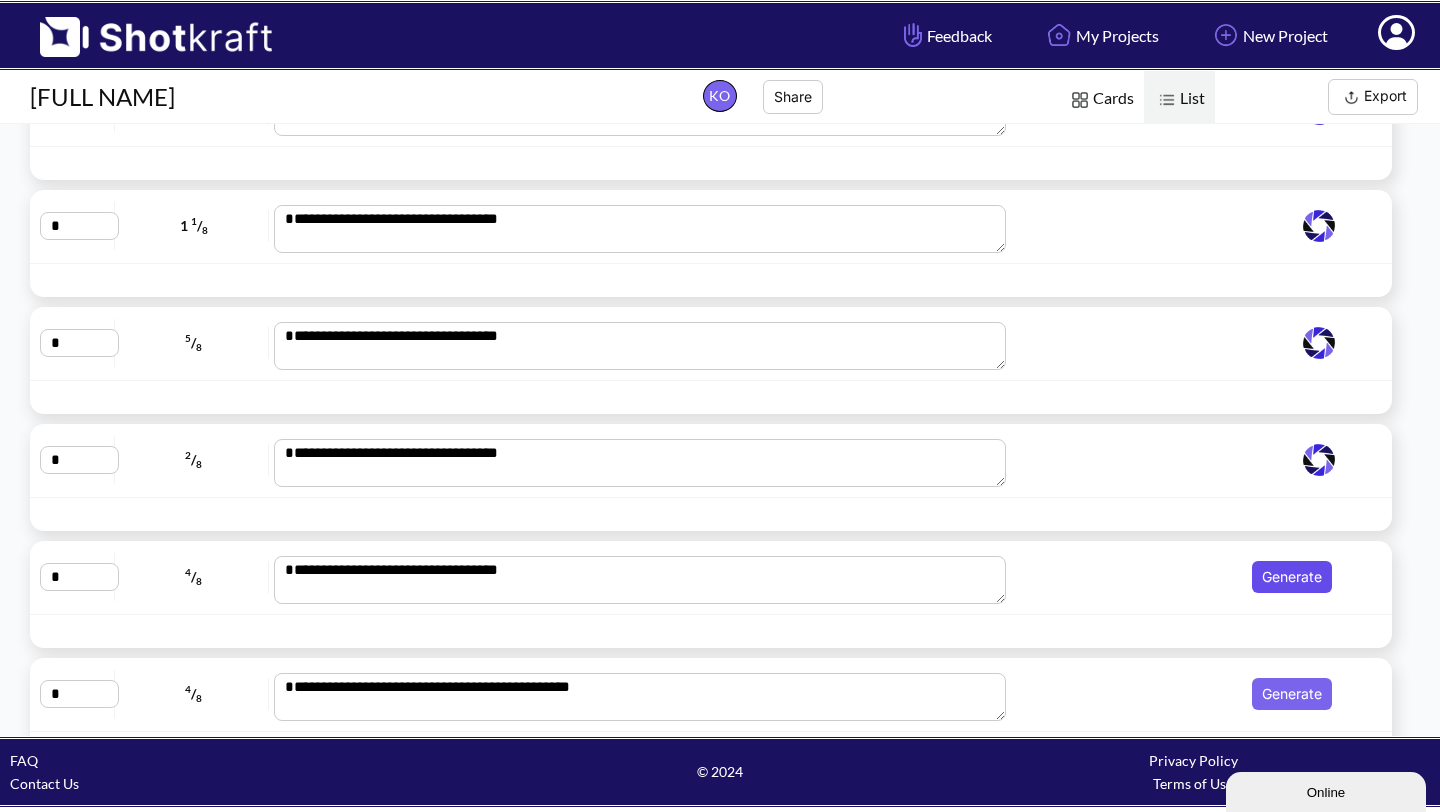 click on "Generate" at bounding box center [1292, 577] 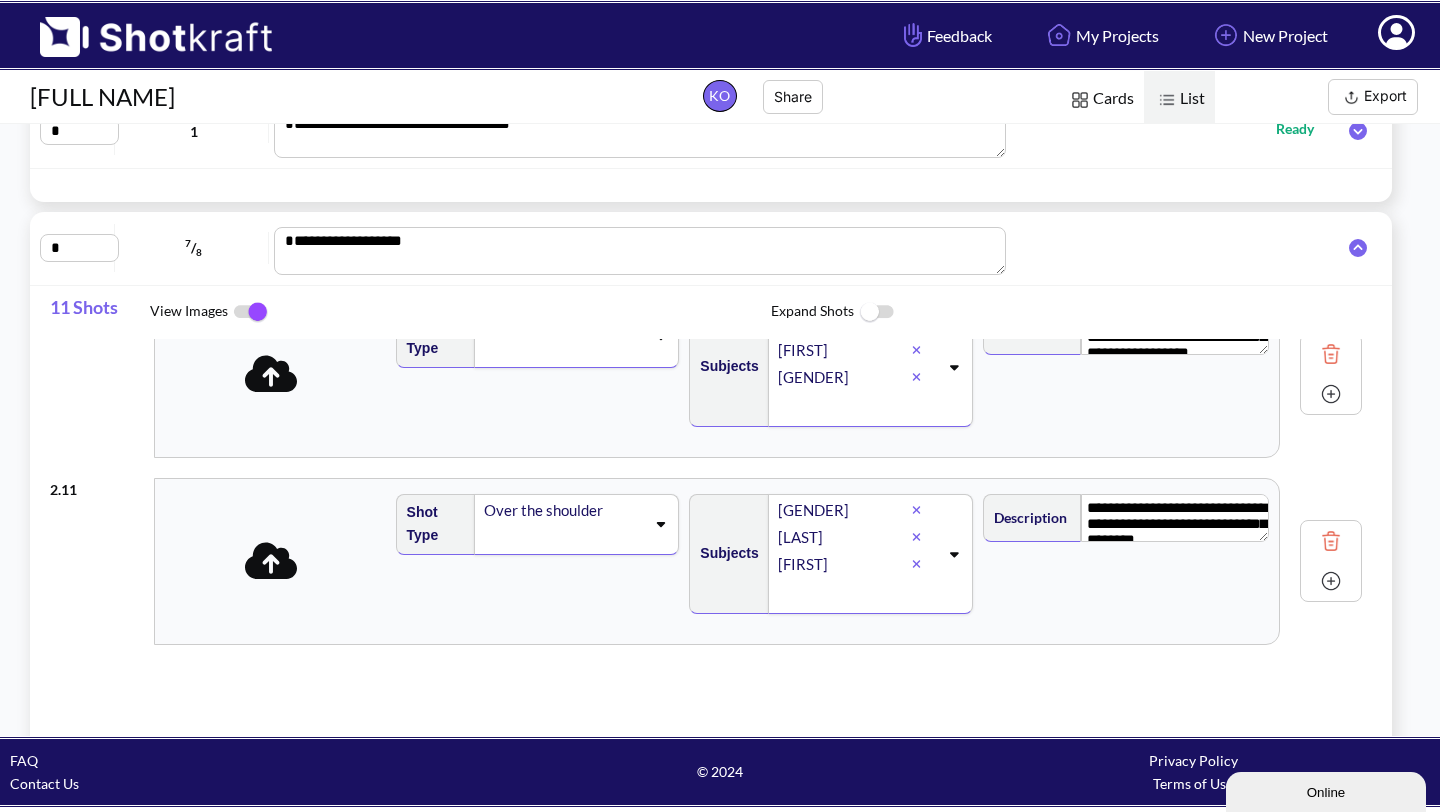 scroll, scrollTop: 54, scrollLeft: 0, axis: vertical 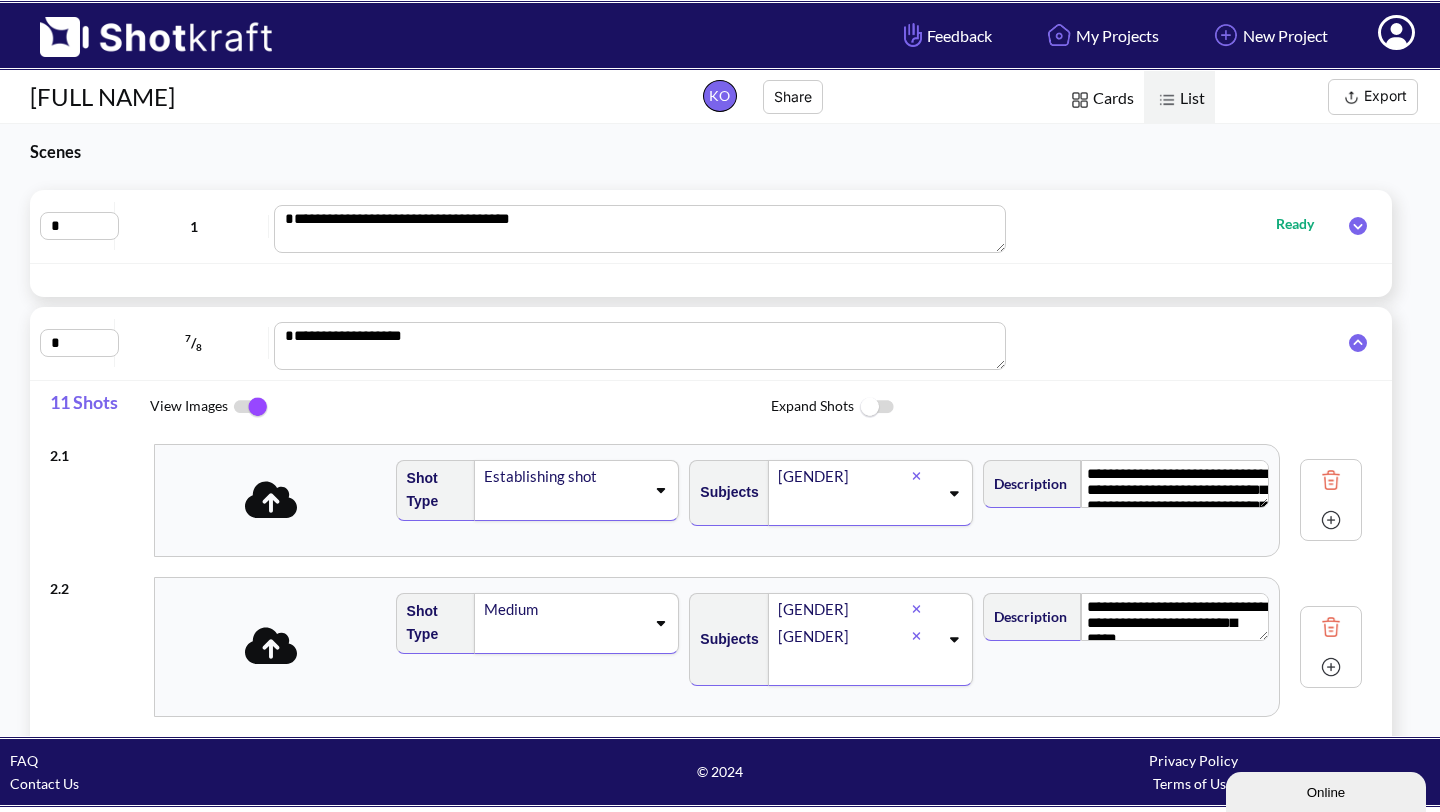 click on "**********" at bounding box center (640, 229) 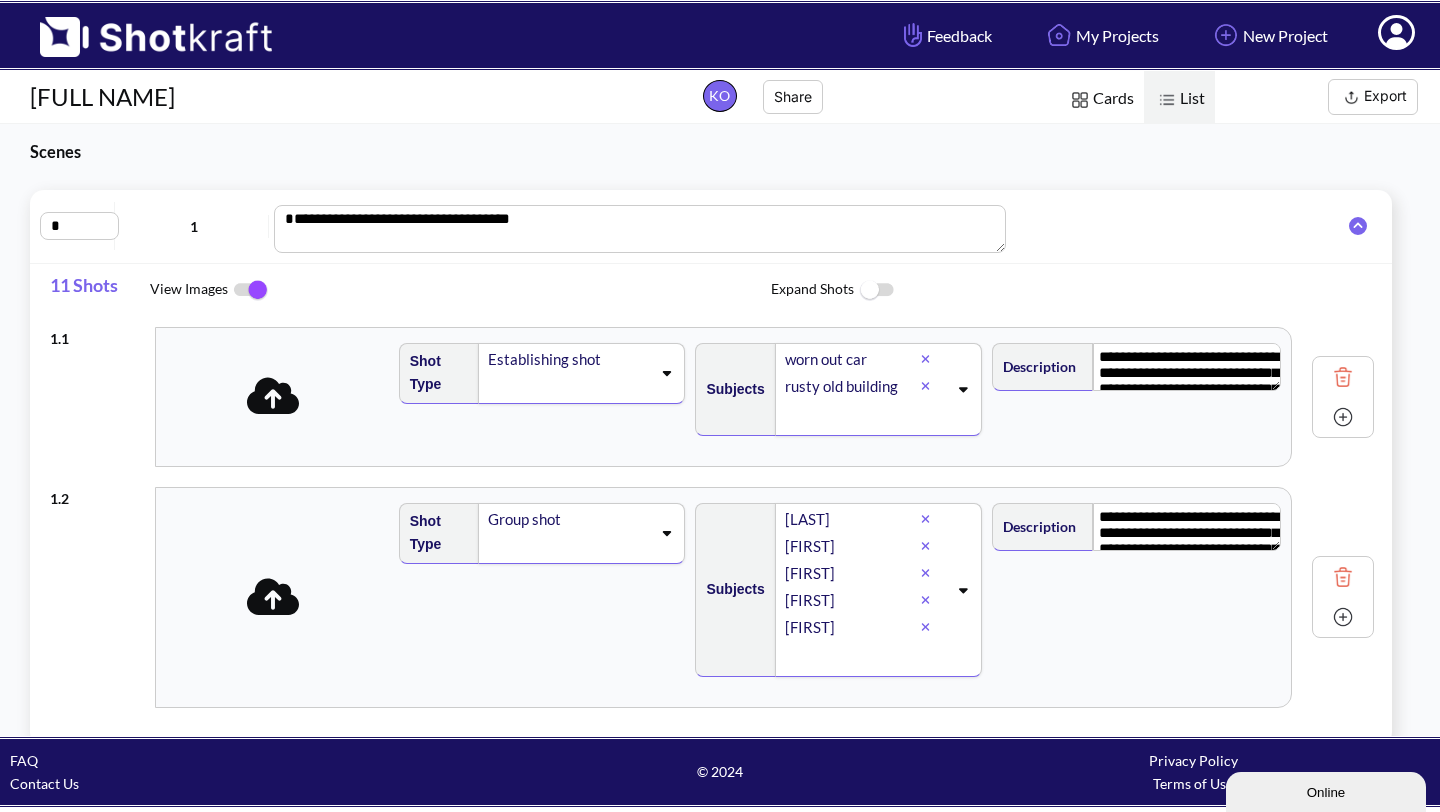 scroll, scrollTop: 4, scrollLeft: 0, axis: vertical 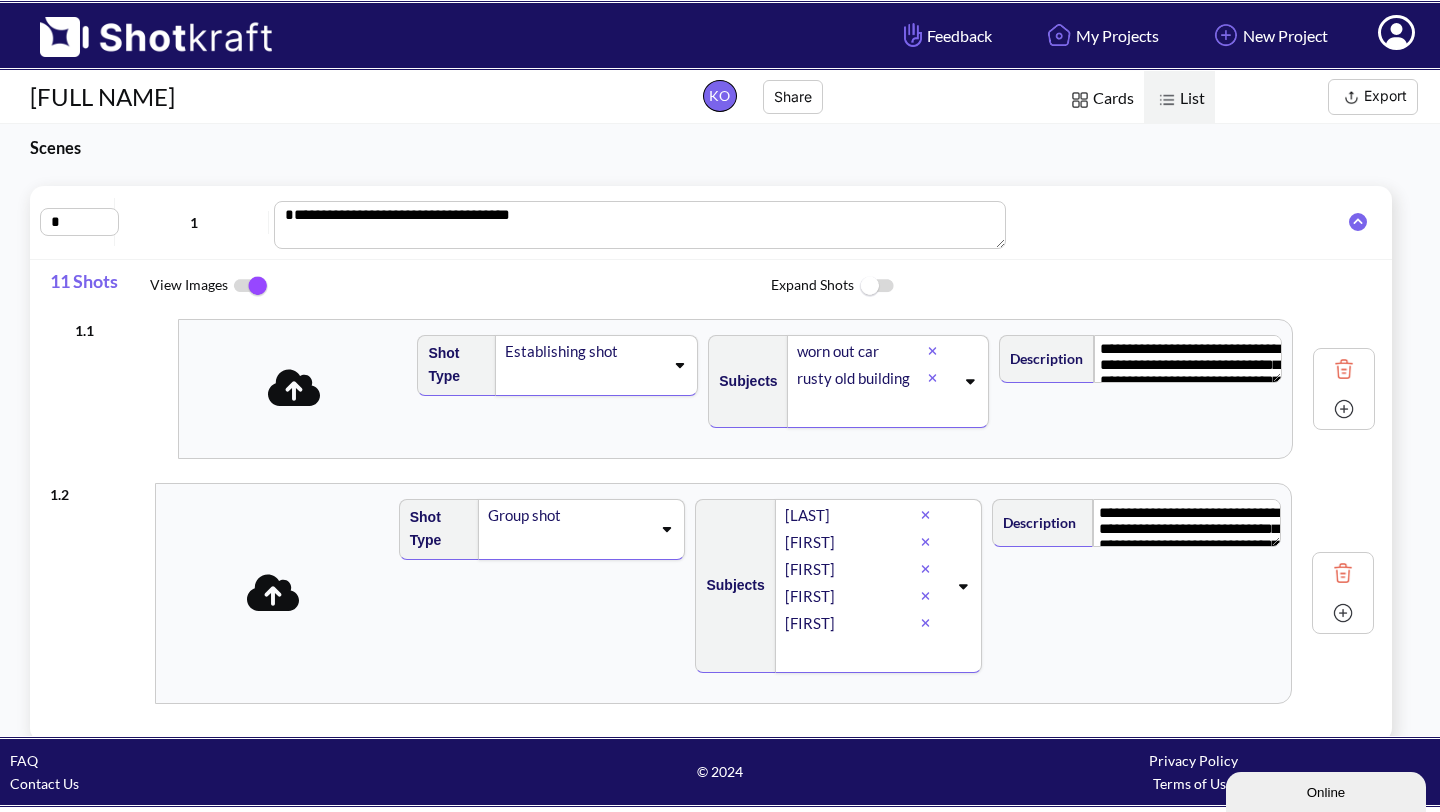 drag, startPoint x: 478, startPoint y: 352, endPoint x: 507, endPoint y: 349, distance: 29.15476 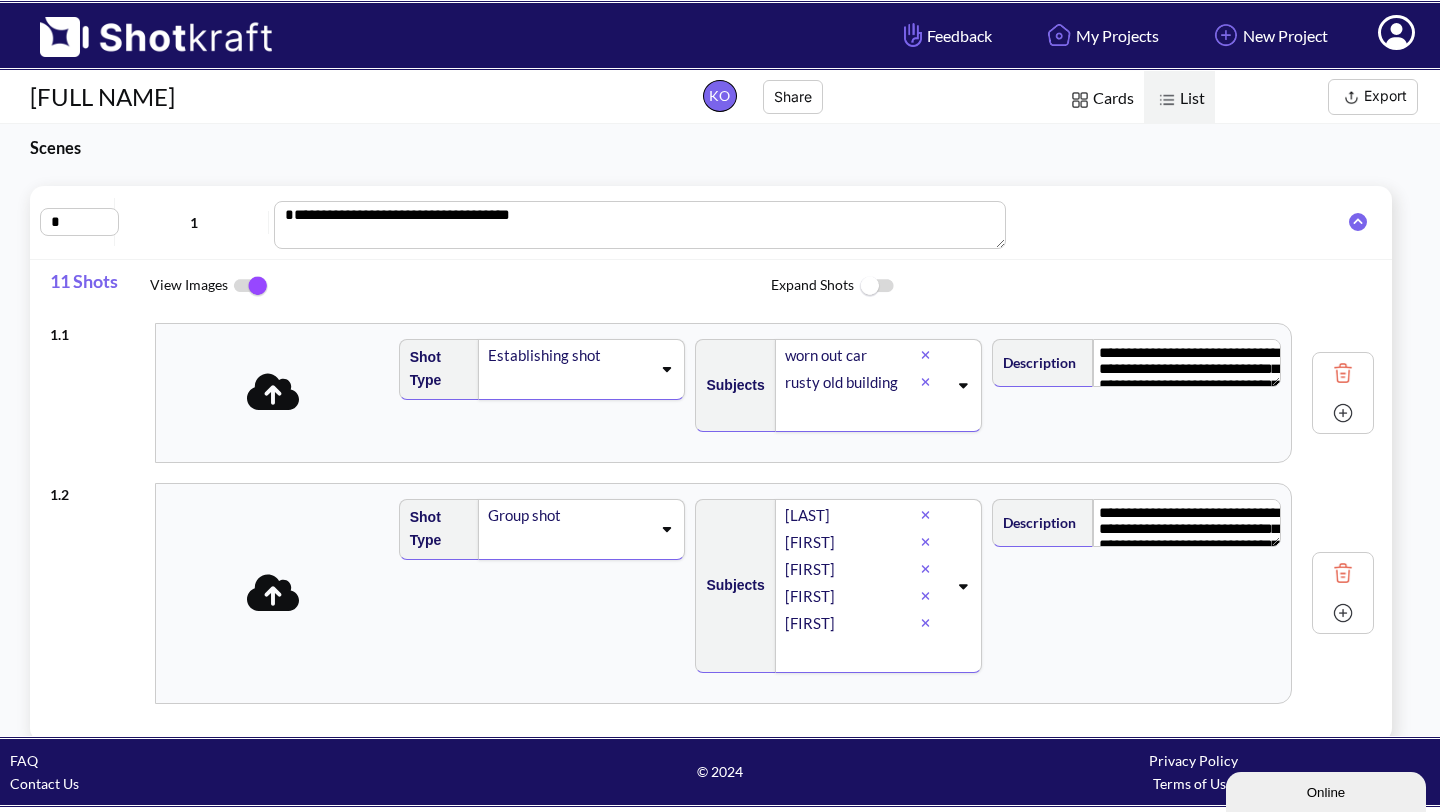 click on "Establishing shot" at bounding box center [568, 355] 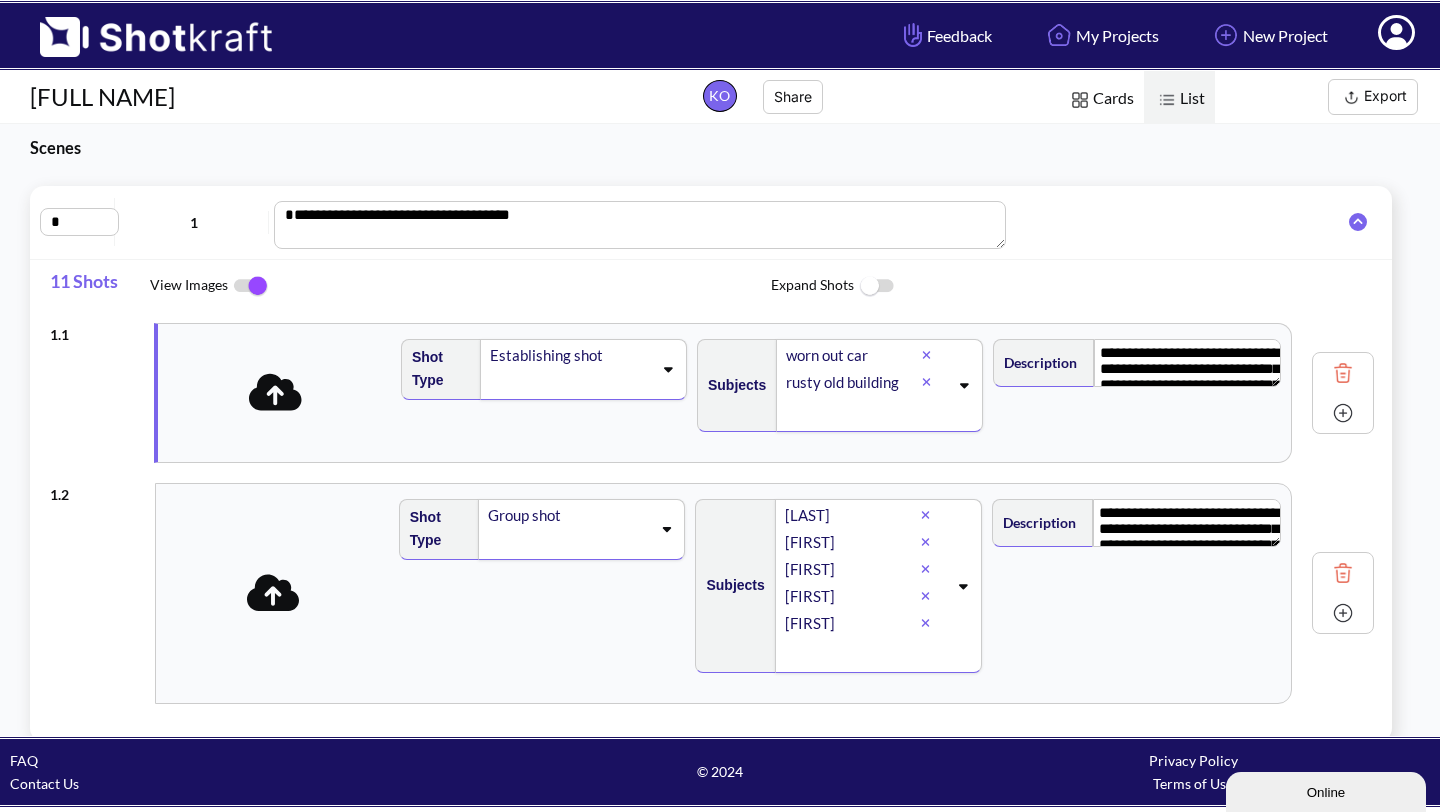 click on "Establishing shot" at bounding box center [570, 355] 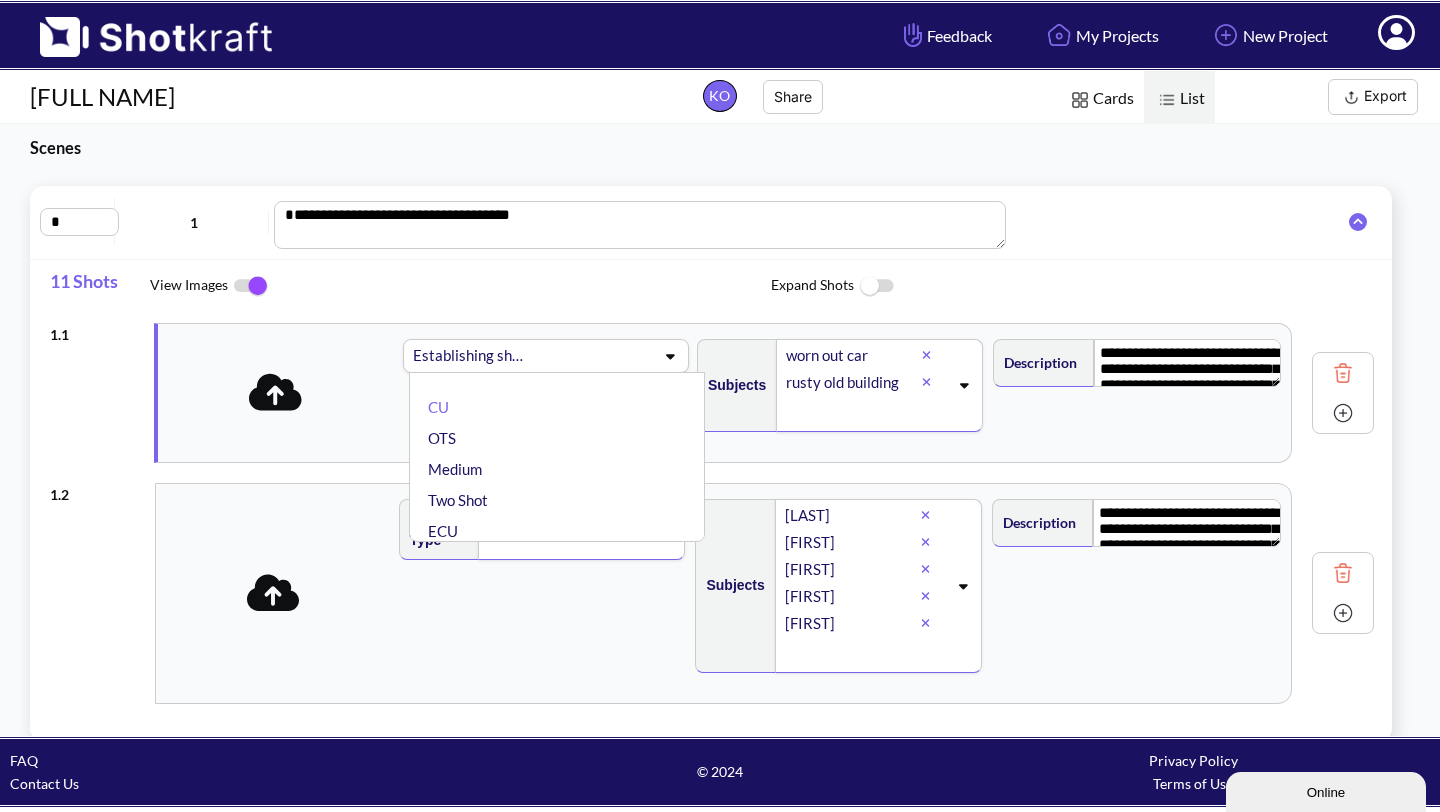 click at bounding box center [591, 356] 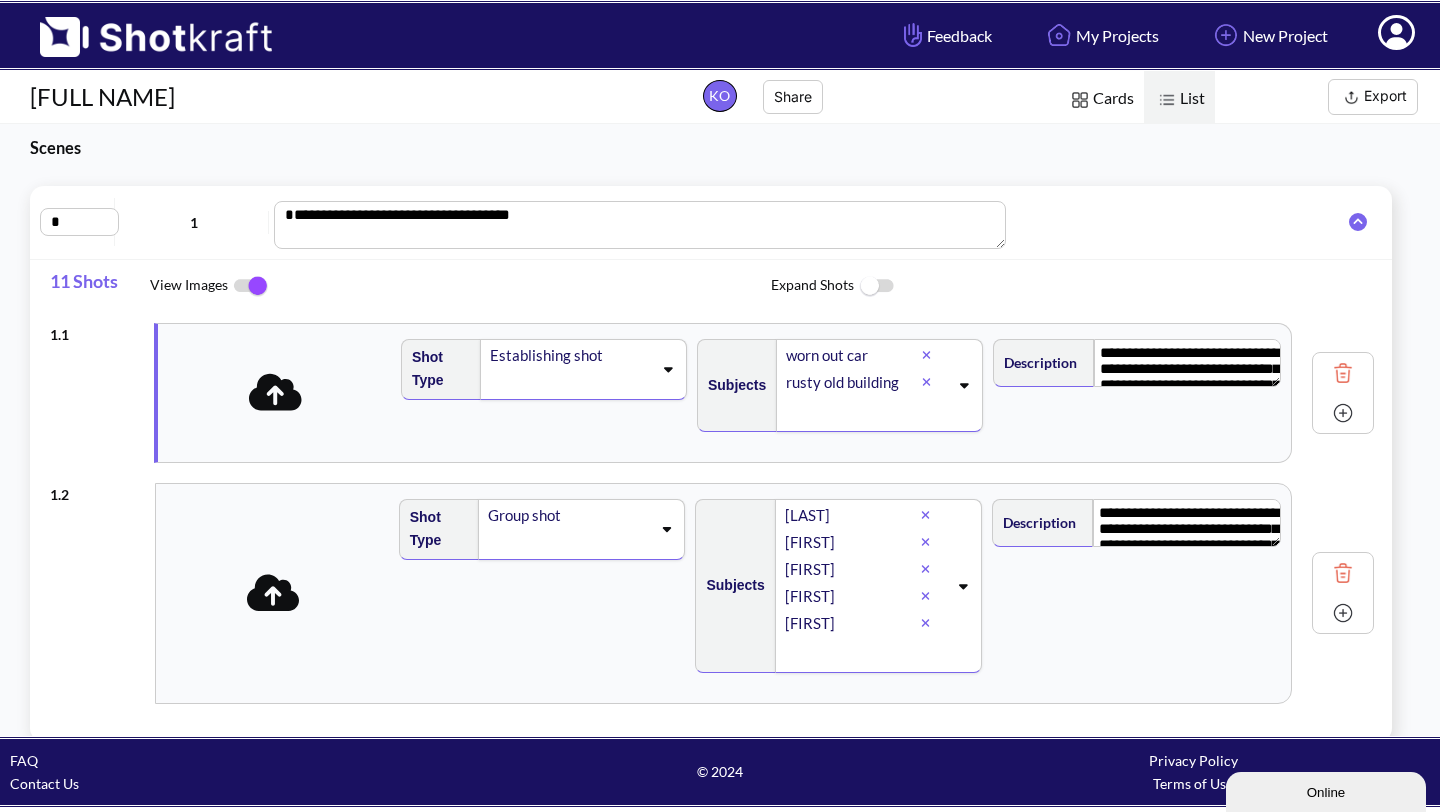 click 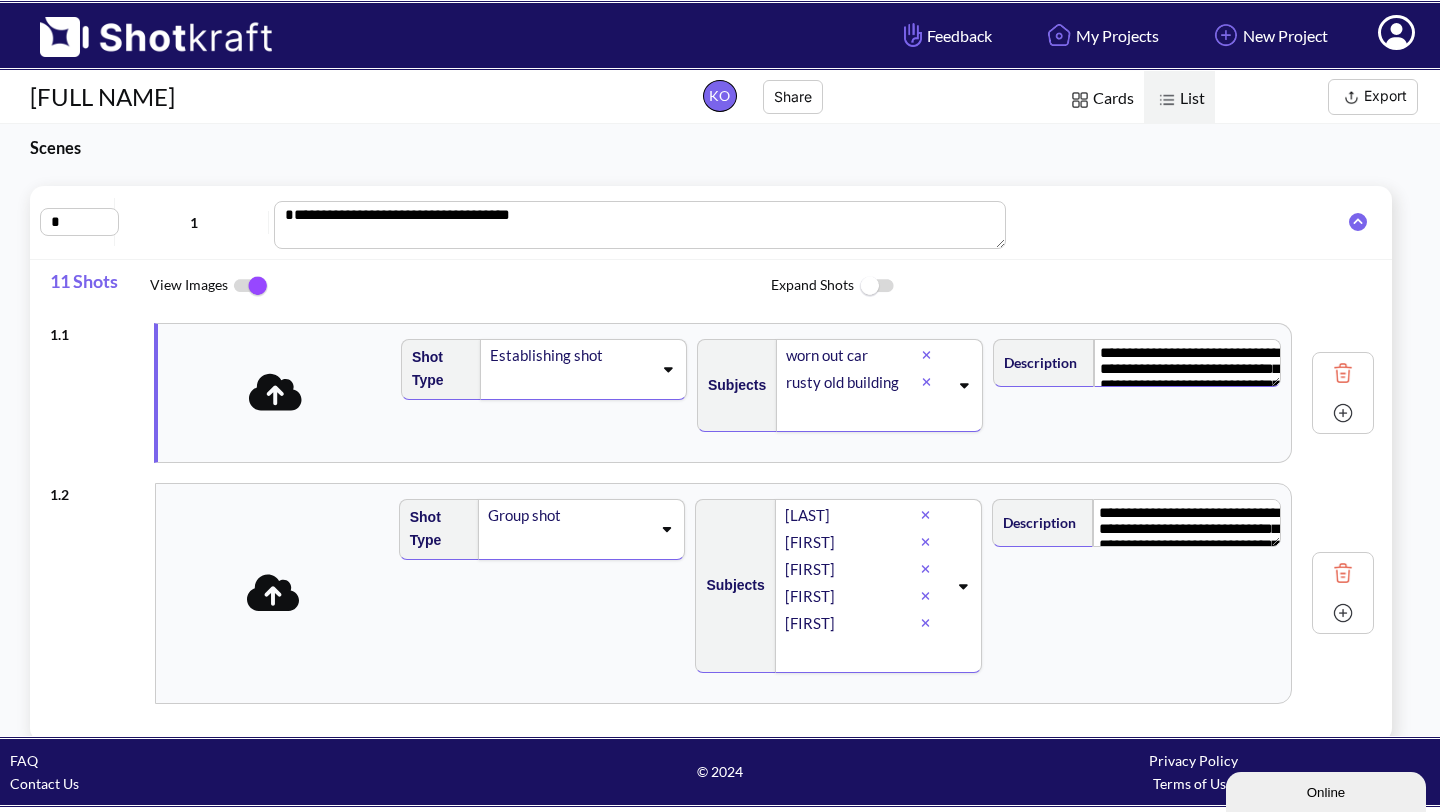 click on "**********" at bounding box center (1187, 363) 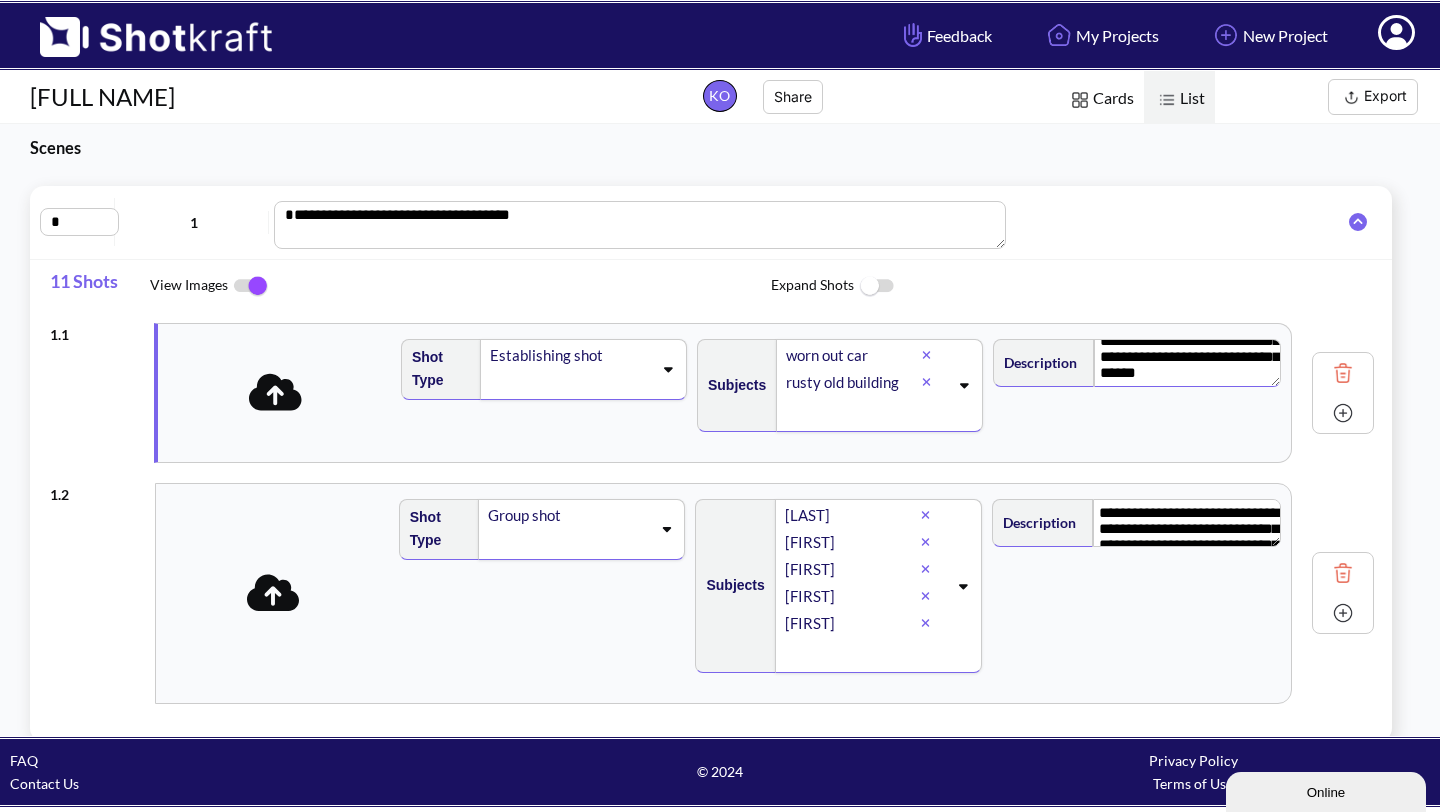 drag, startPoint x: 1079, startPoint y: 351, endPoint x: 1137, endPoint y: 393, distance: 71.610054 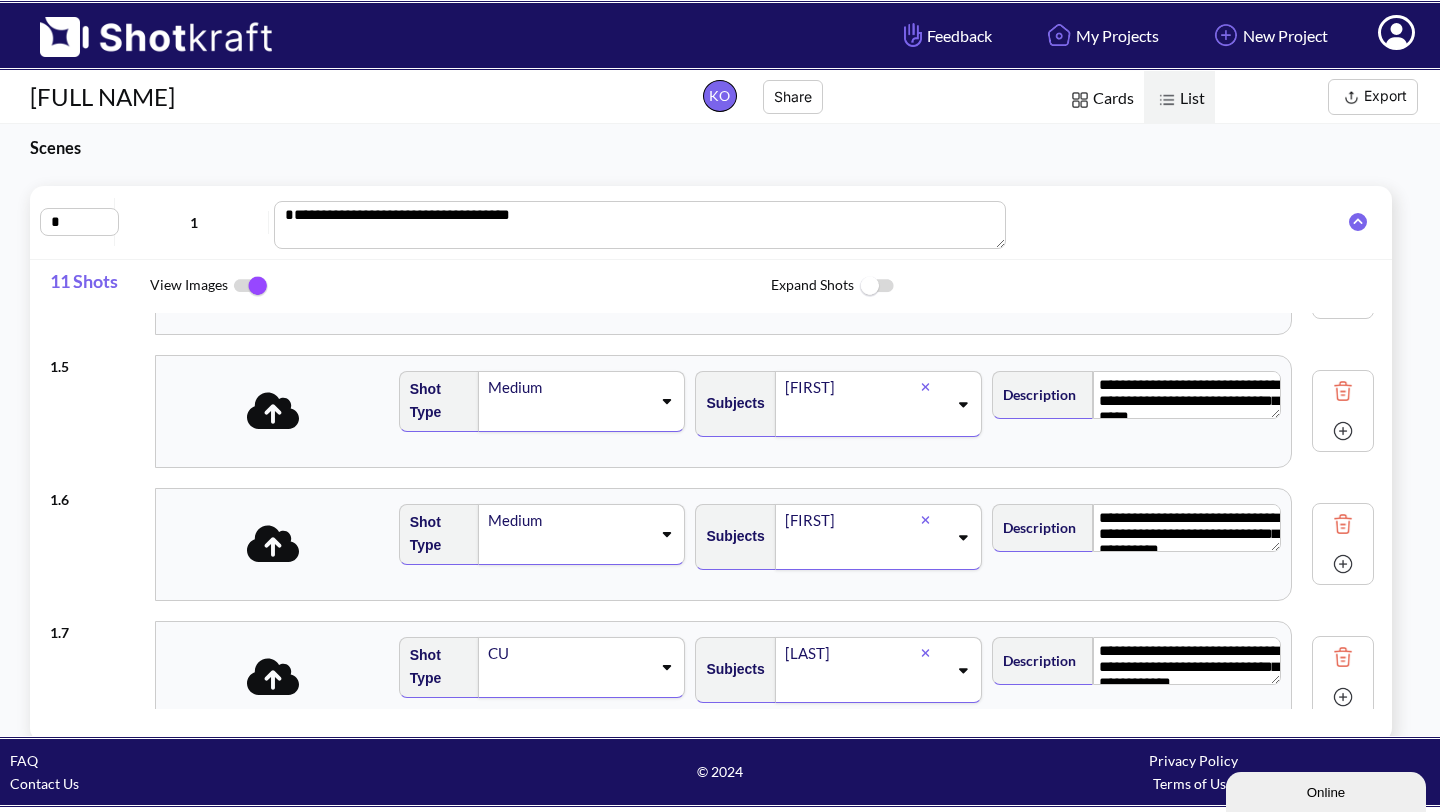 scroll, scrollTop: 636, scrollLeft: 0, axis: vertical 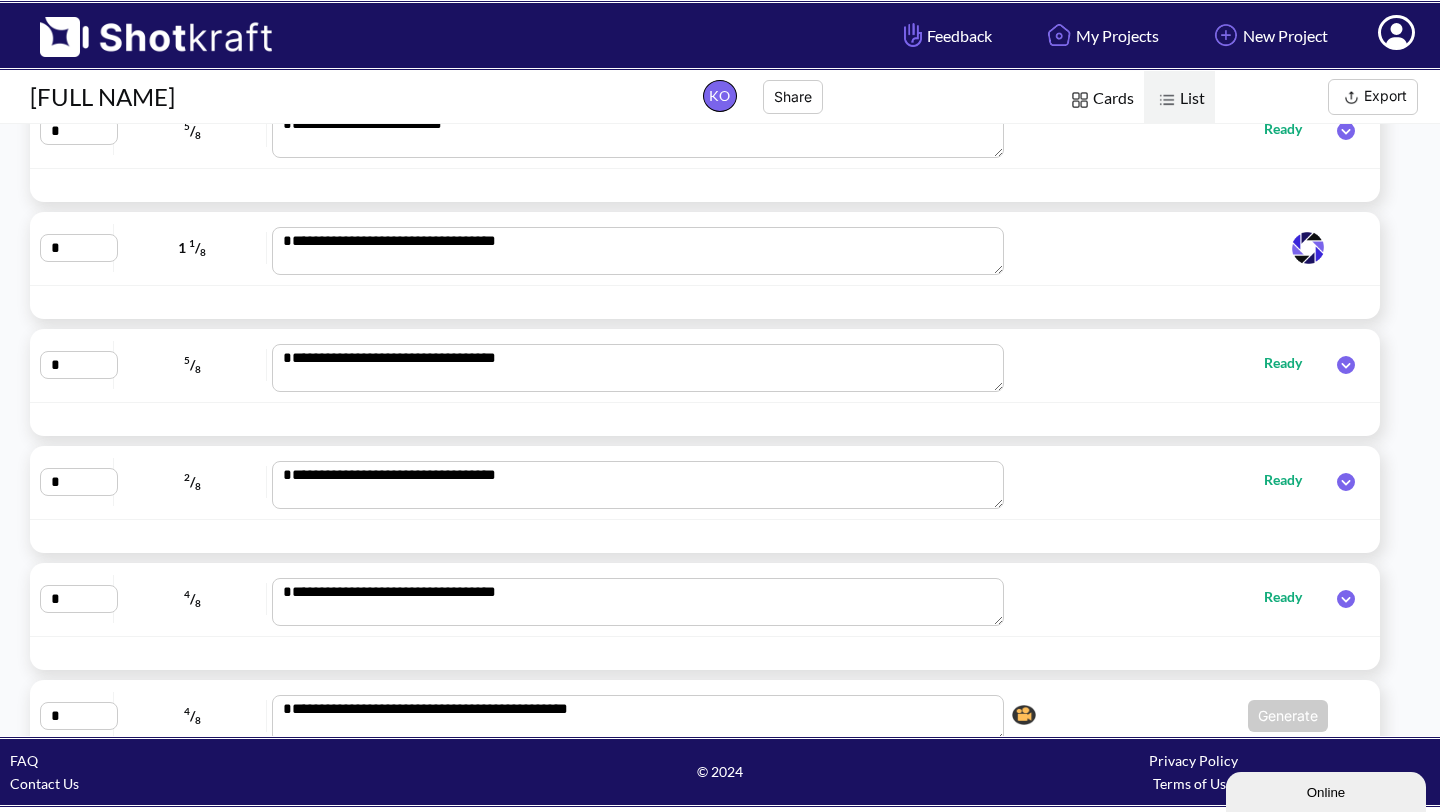 click at bounding box center (1308, 248) 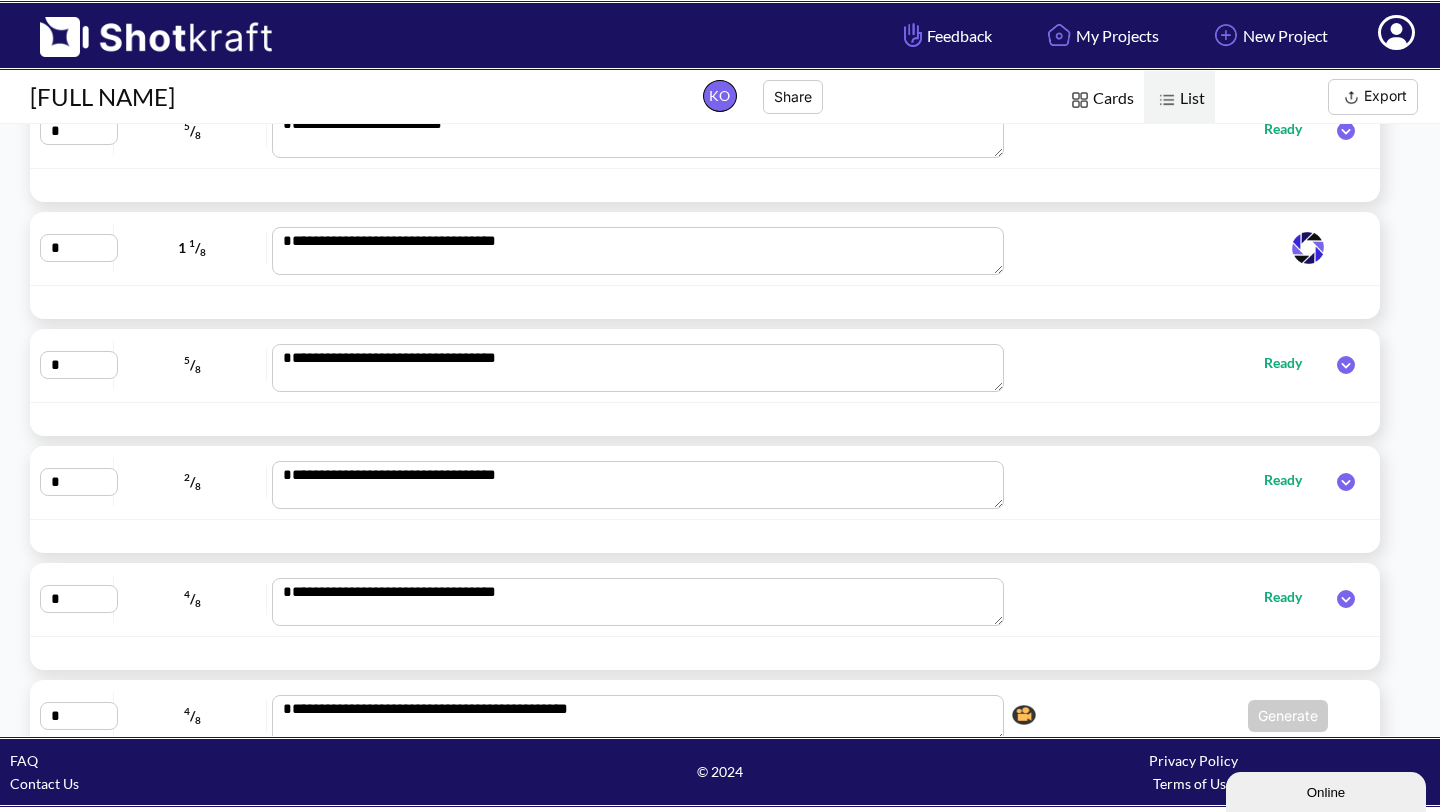 click at bounding box center (1308, 248) 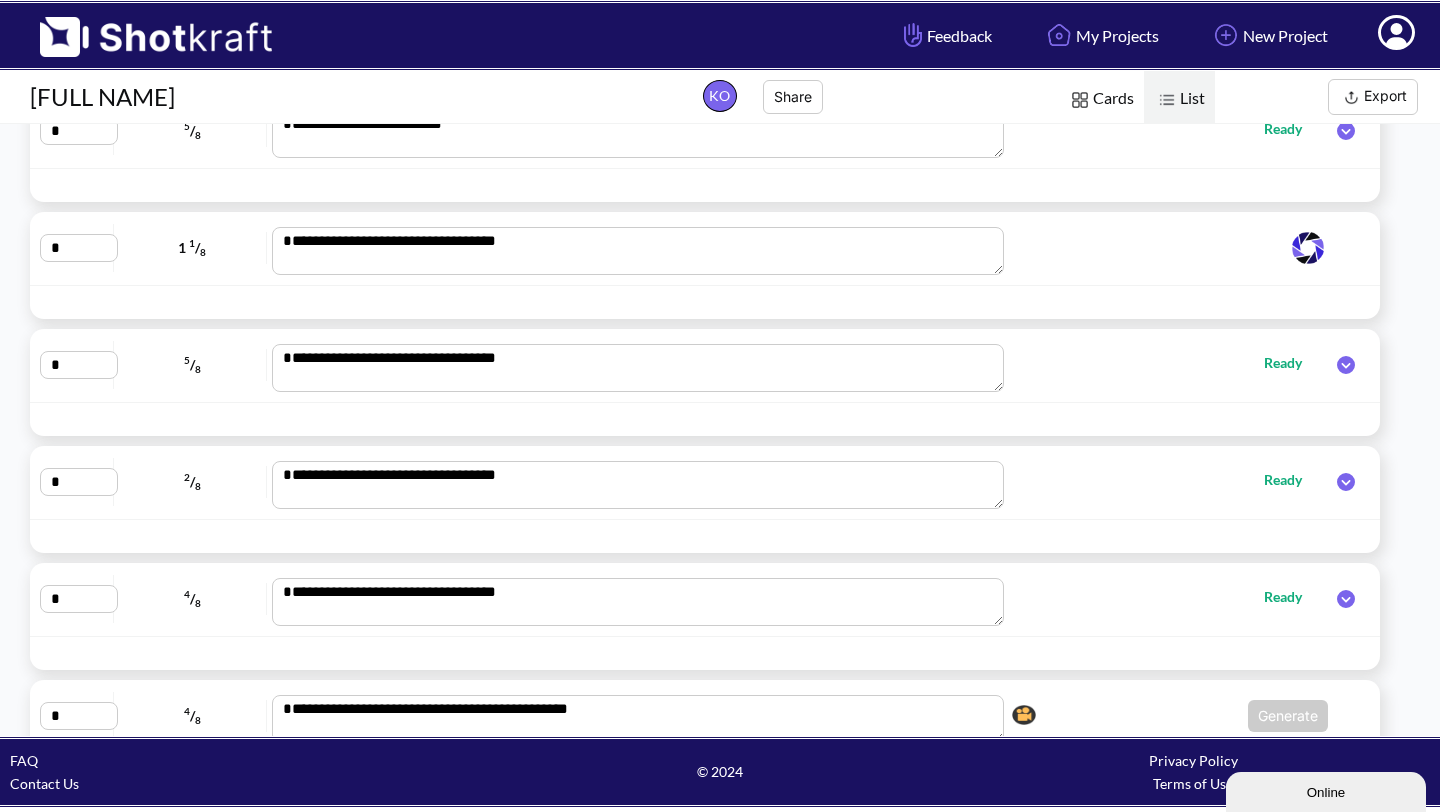 click at bounding box center (1166, 248) 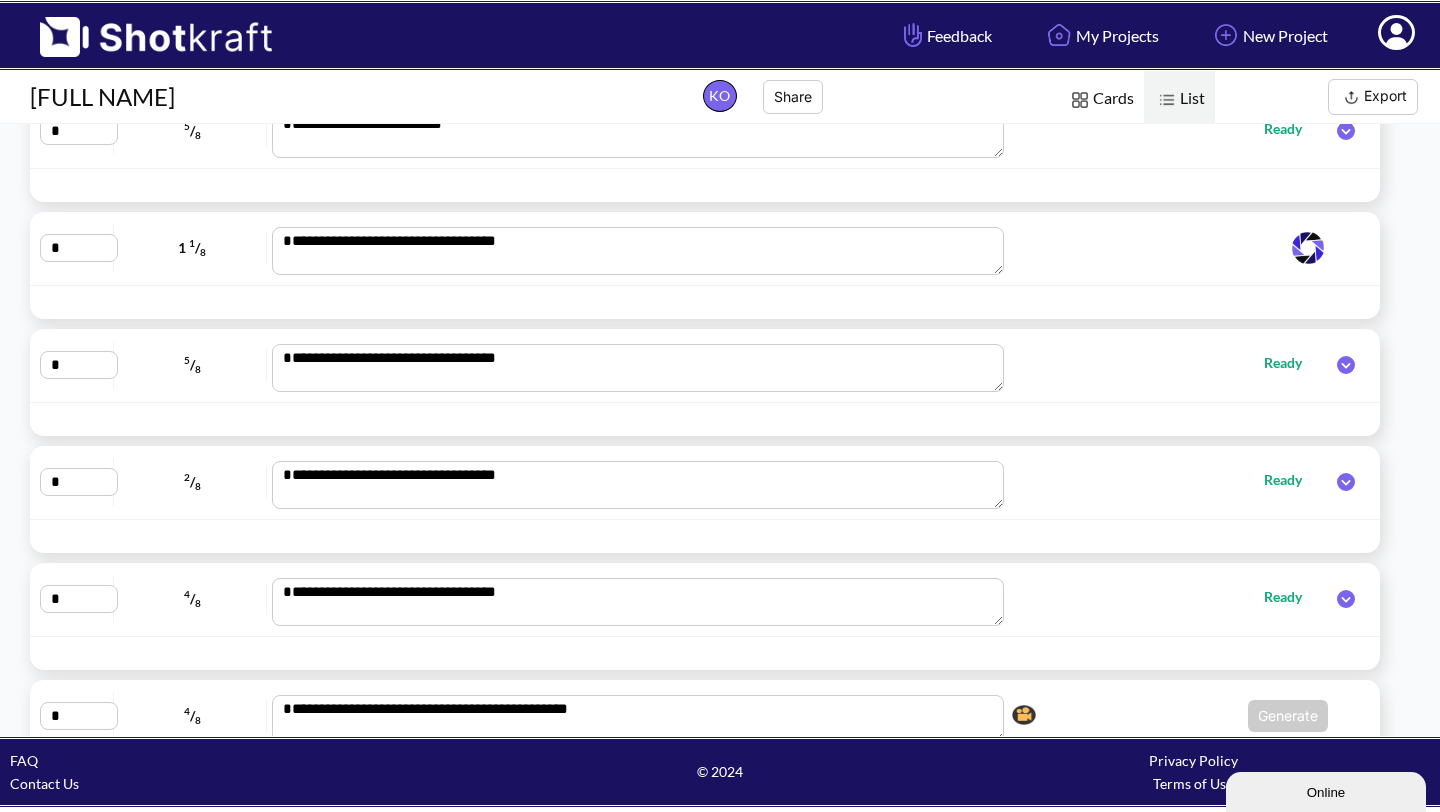 click on "**********" at bounding box center [638, 251] 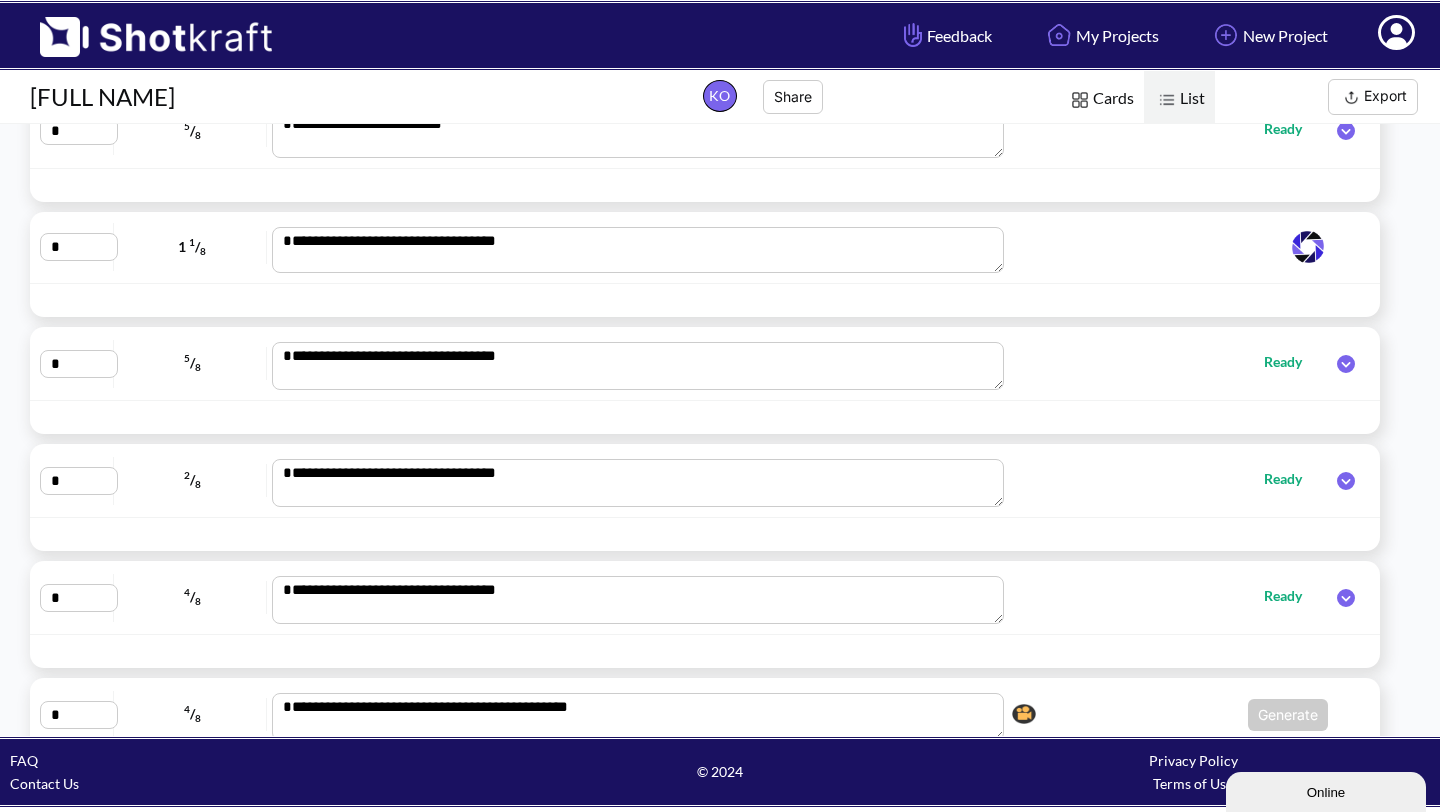 drag, startPoint x: 998, startPoint y: 272, endPoint x: 1020, endPoint y: 271, distance: 22.022715 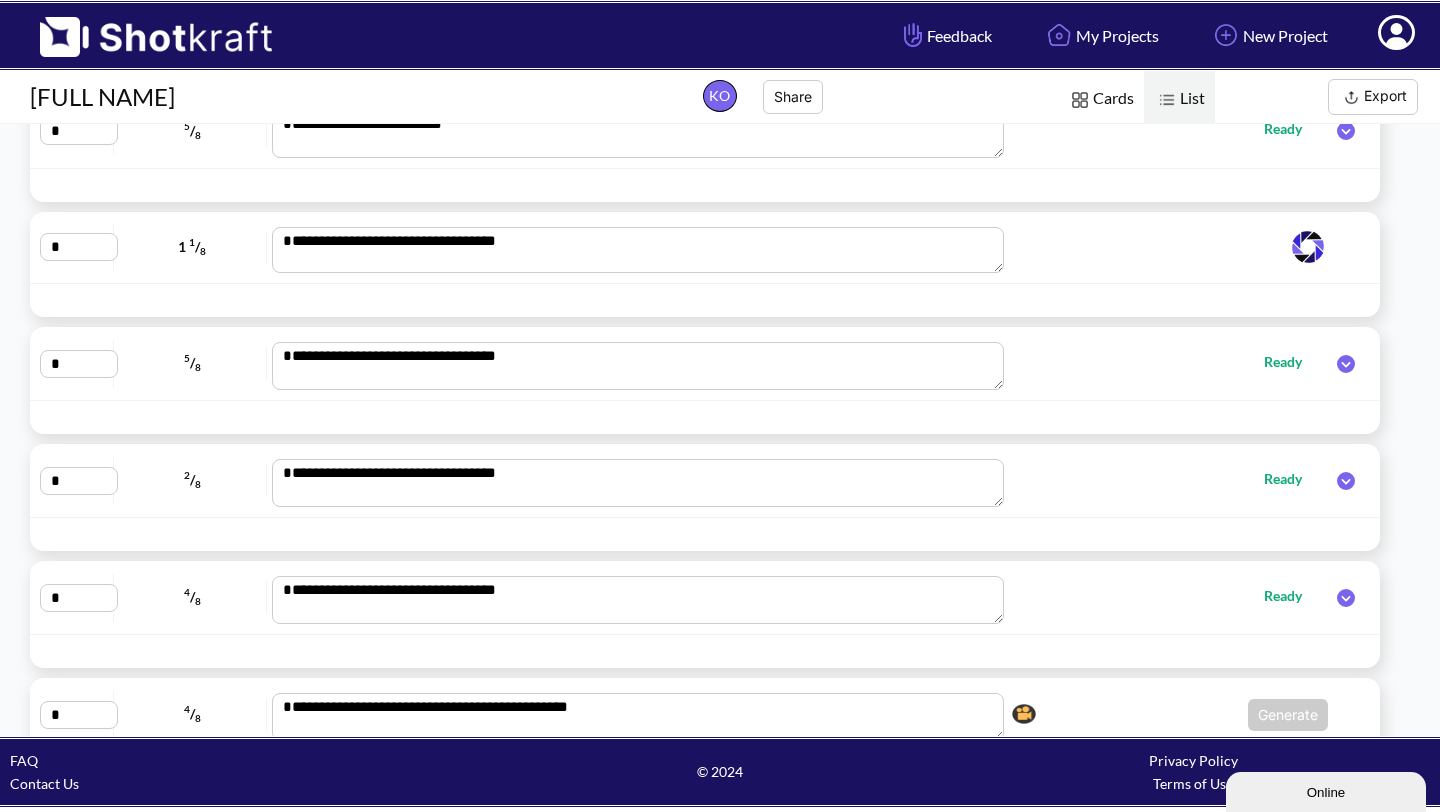 click on "**********" at bounding box center [705, 247] 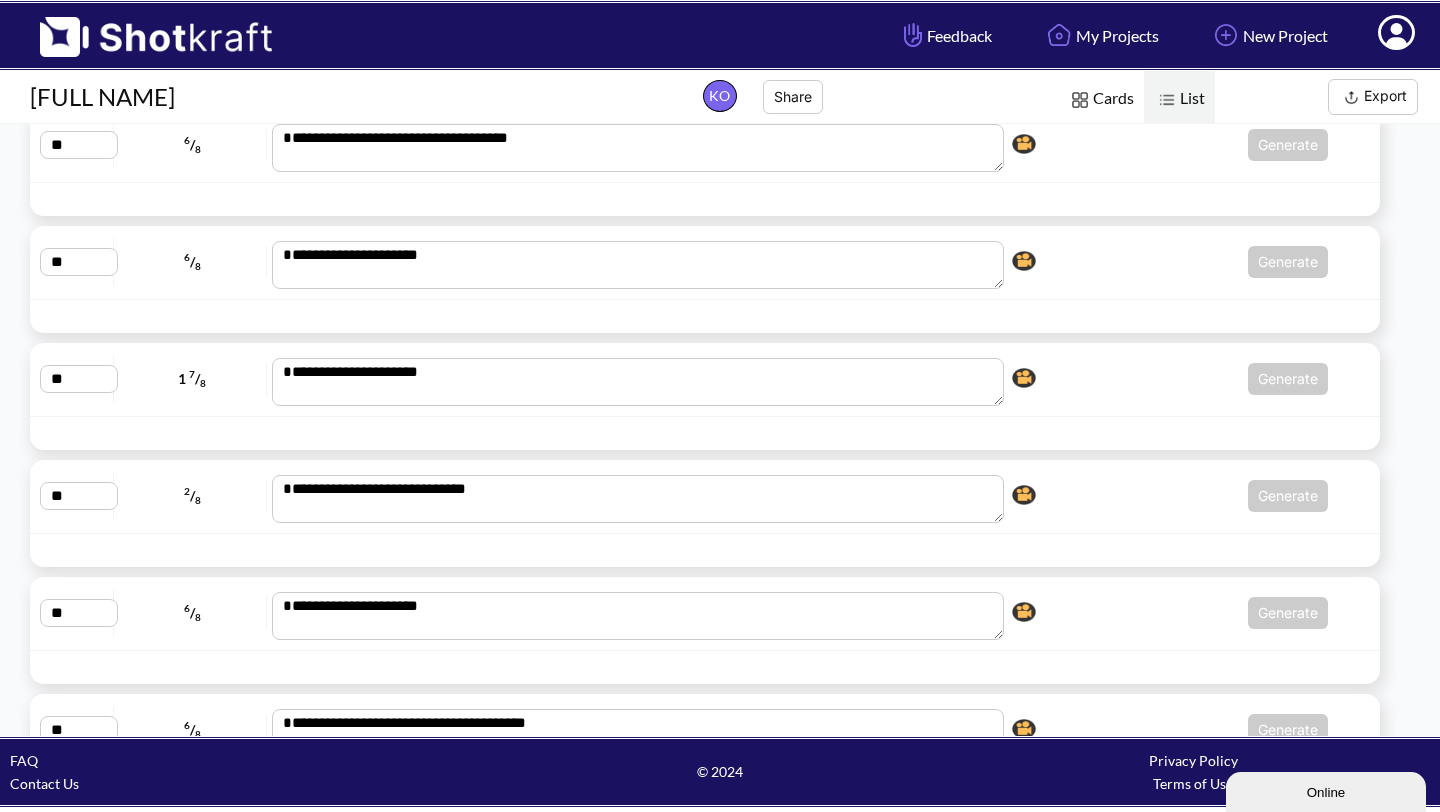 scroll, scrollTop: 1971, scrollLeft: 0, axis: vertical 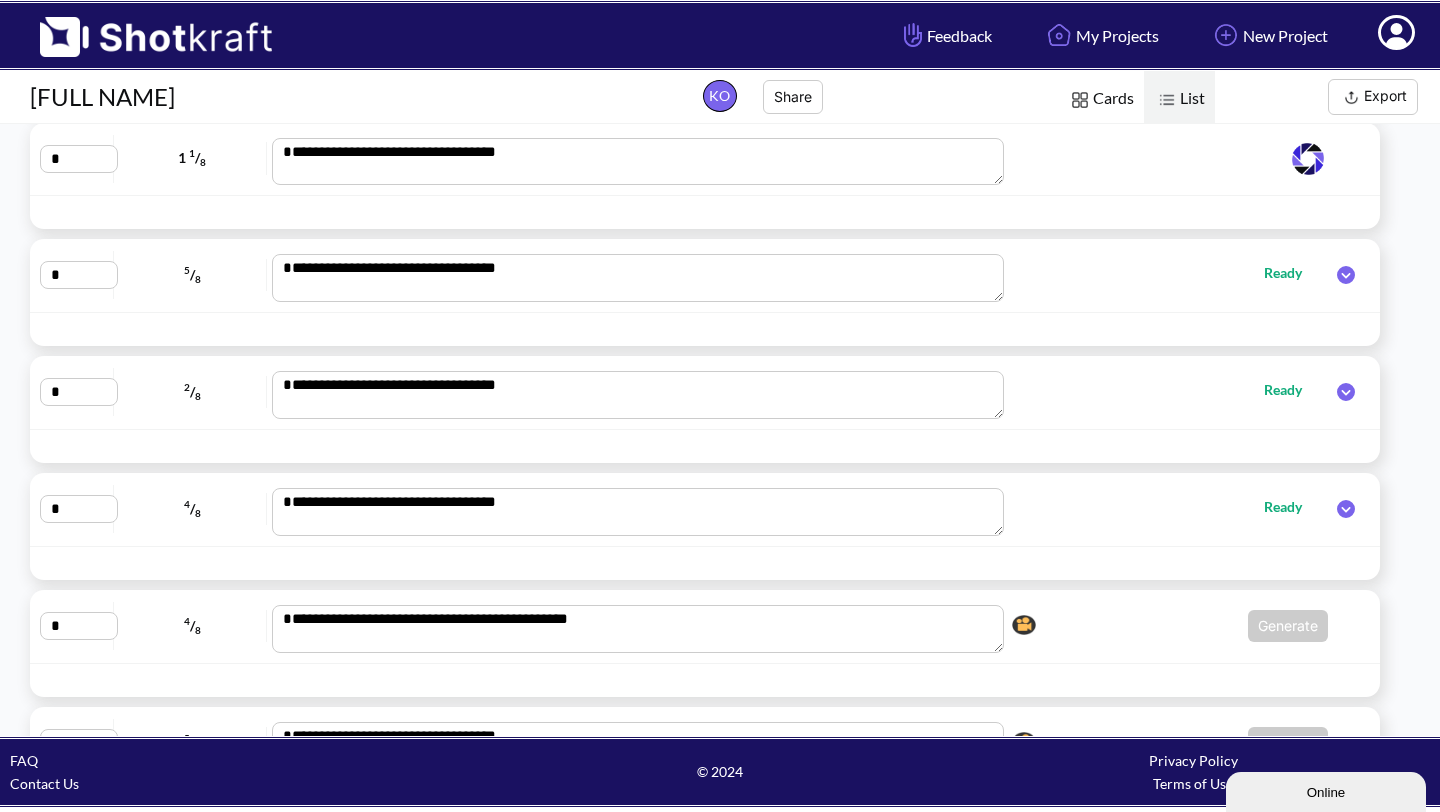 click on "Export" at bounding box center [1373, 97] 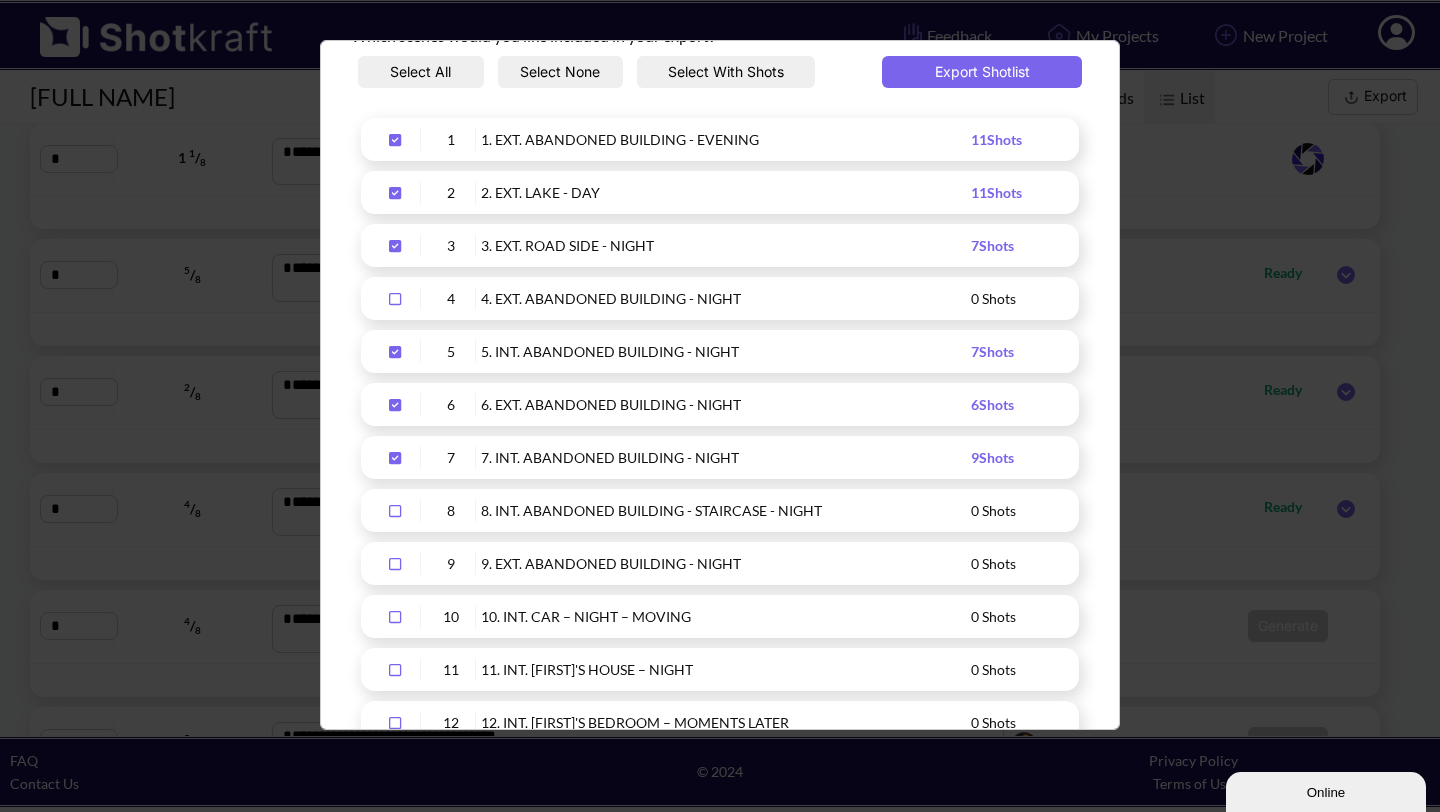 scroll, scrollTop: 237, scrollLeft: 0, axis: vertical 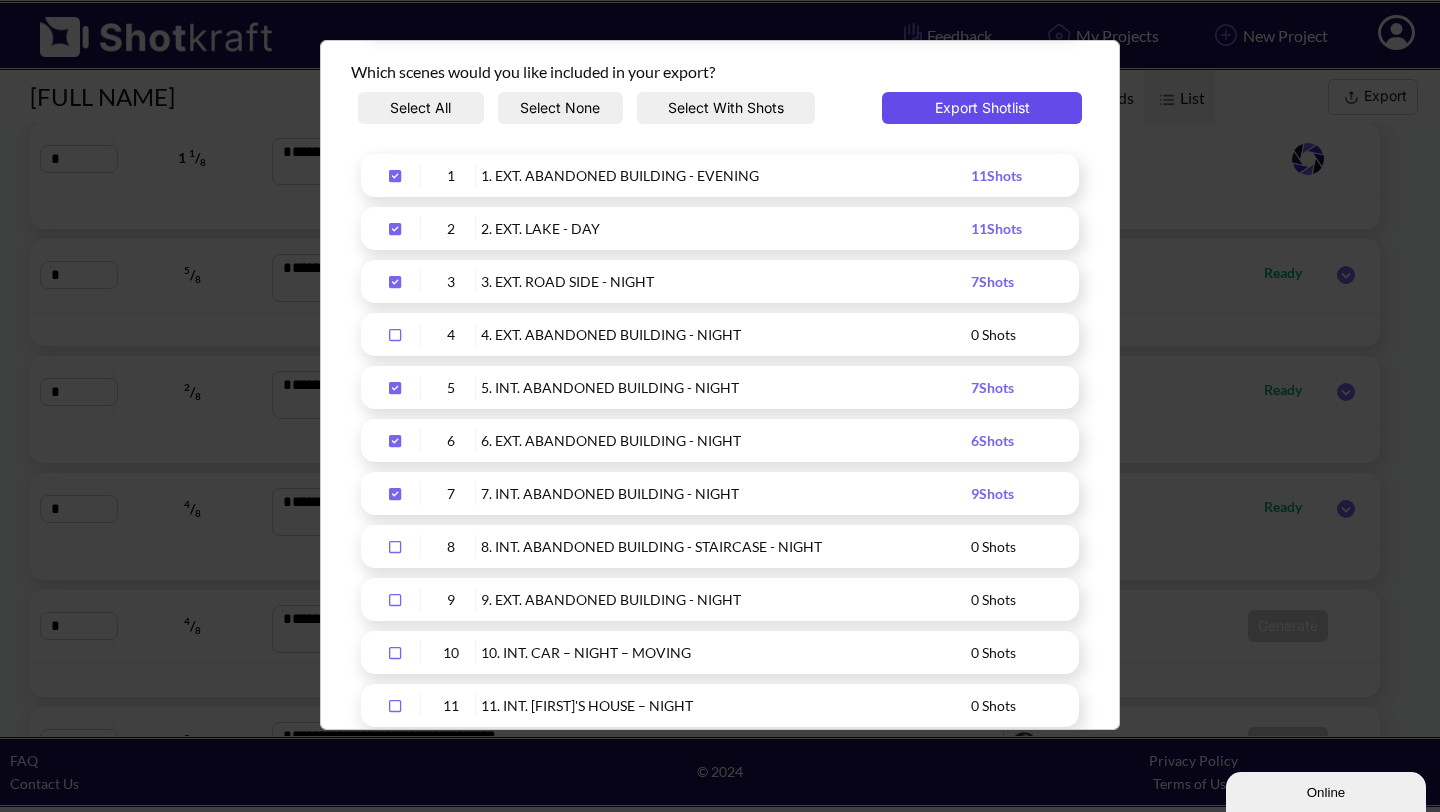click on "Export Shotlist" at bounding box center [982, 108] 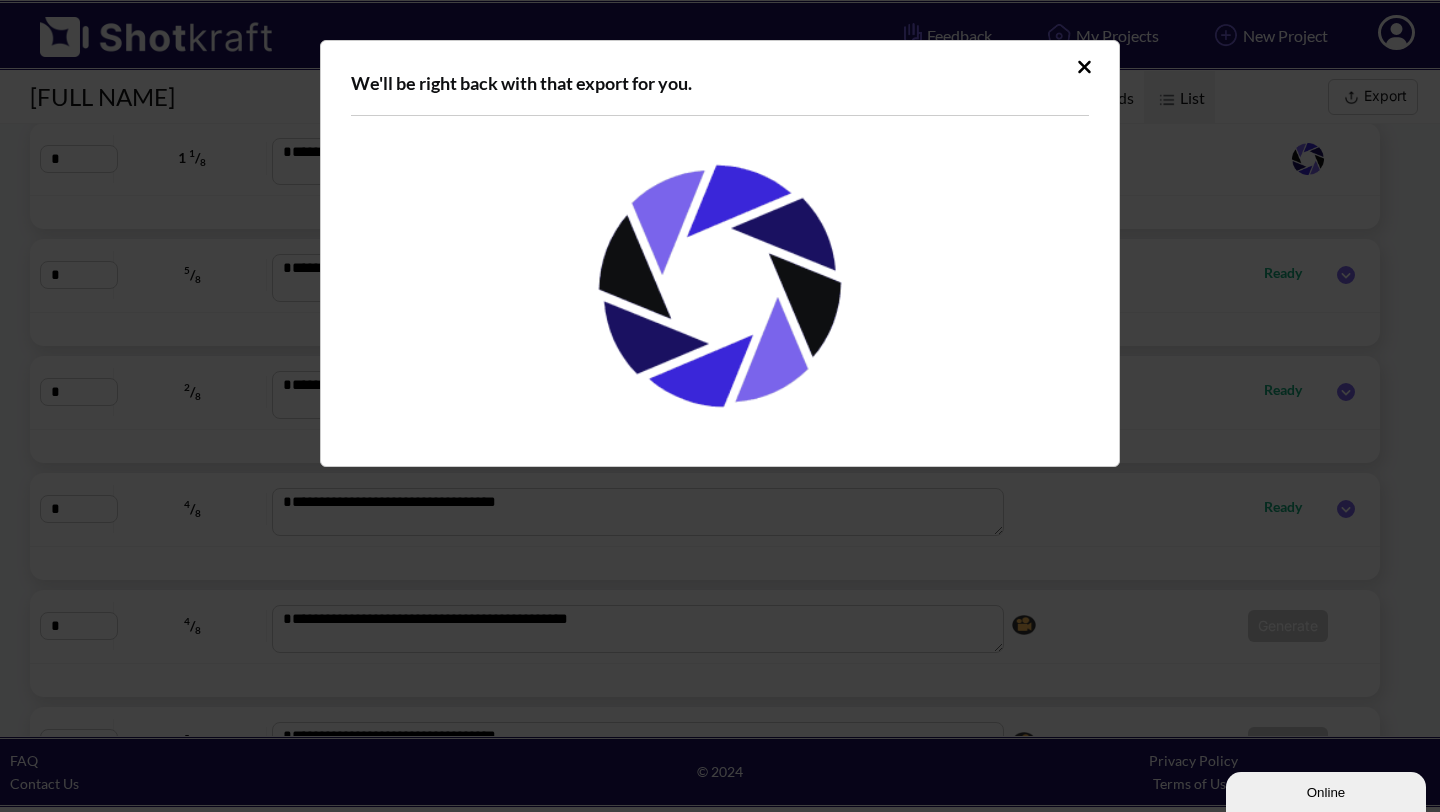 scroll, scrollTop: 0, scrollLeft: 0, axis: both 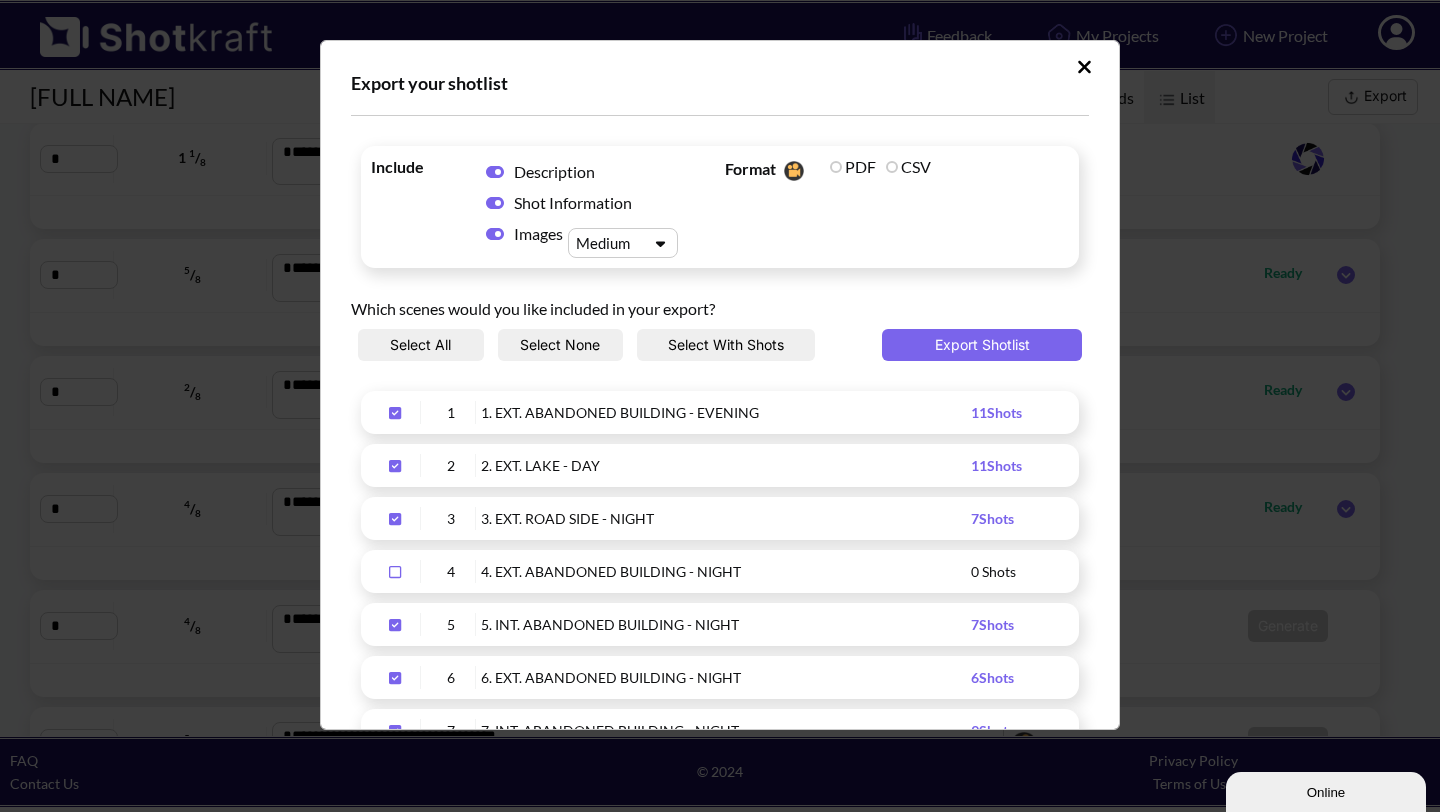 click 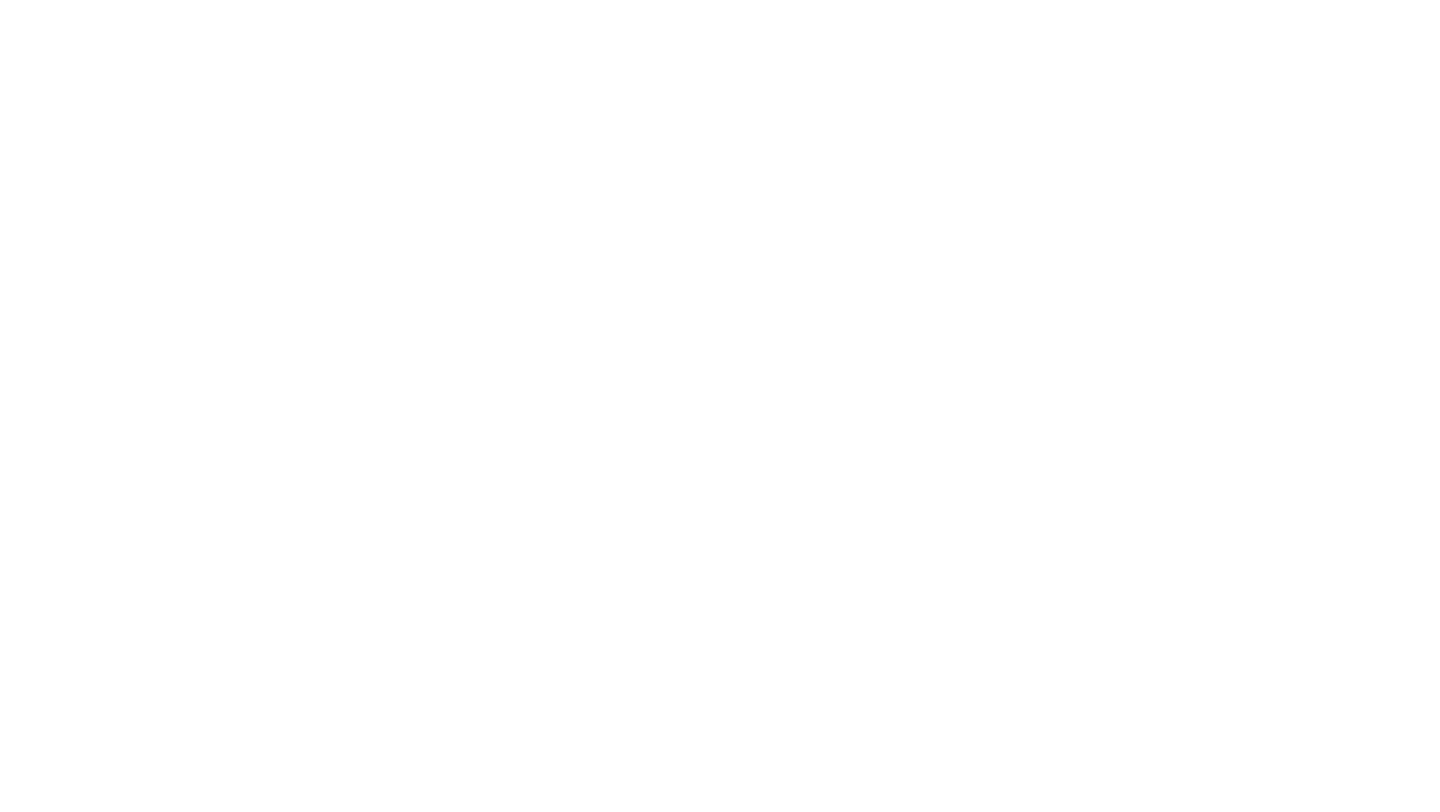 scroll, scrollTop: 0, scrollLeft: 0, axis: both 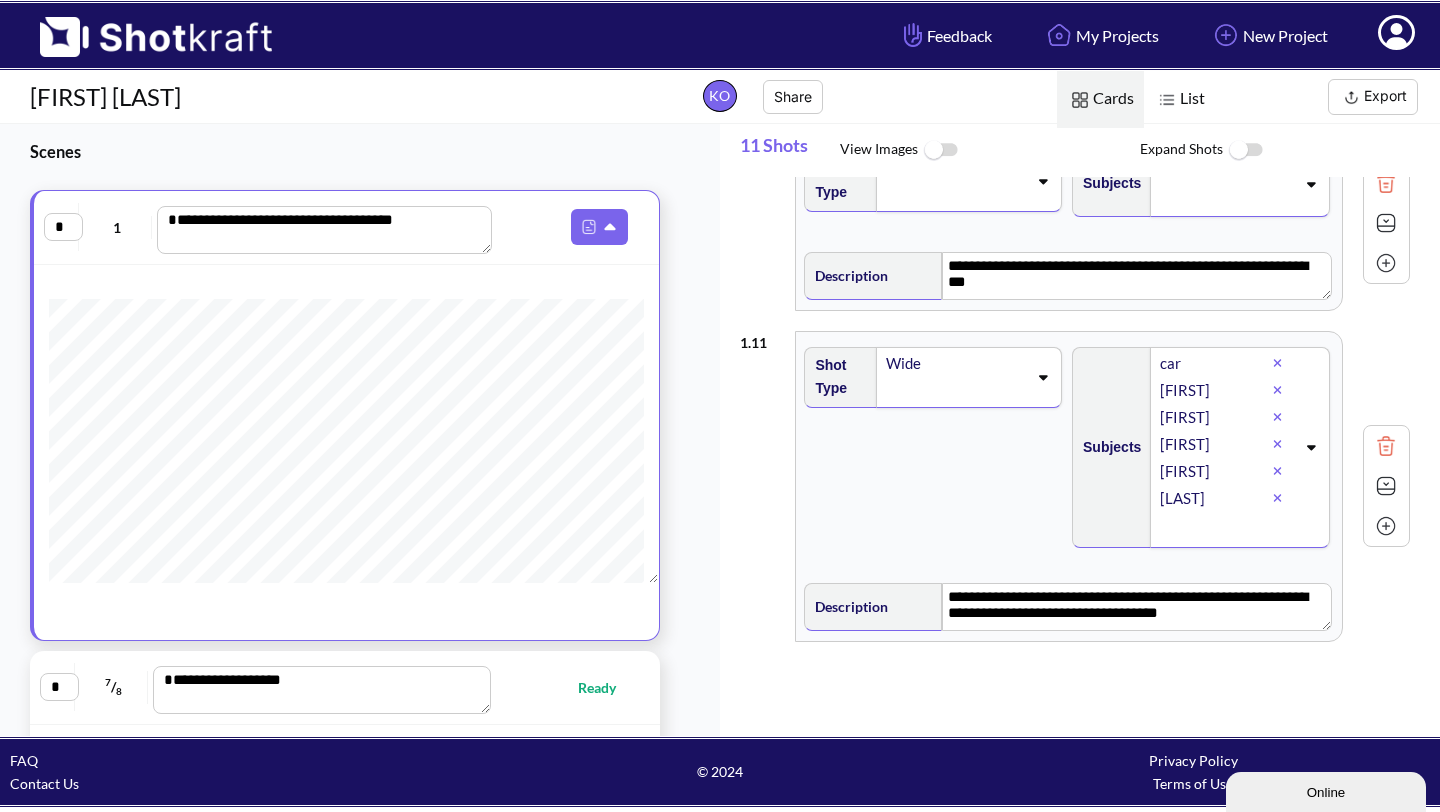 click on "List" at bounding box center [1179, 99] 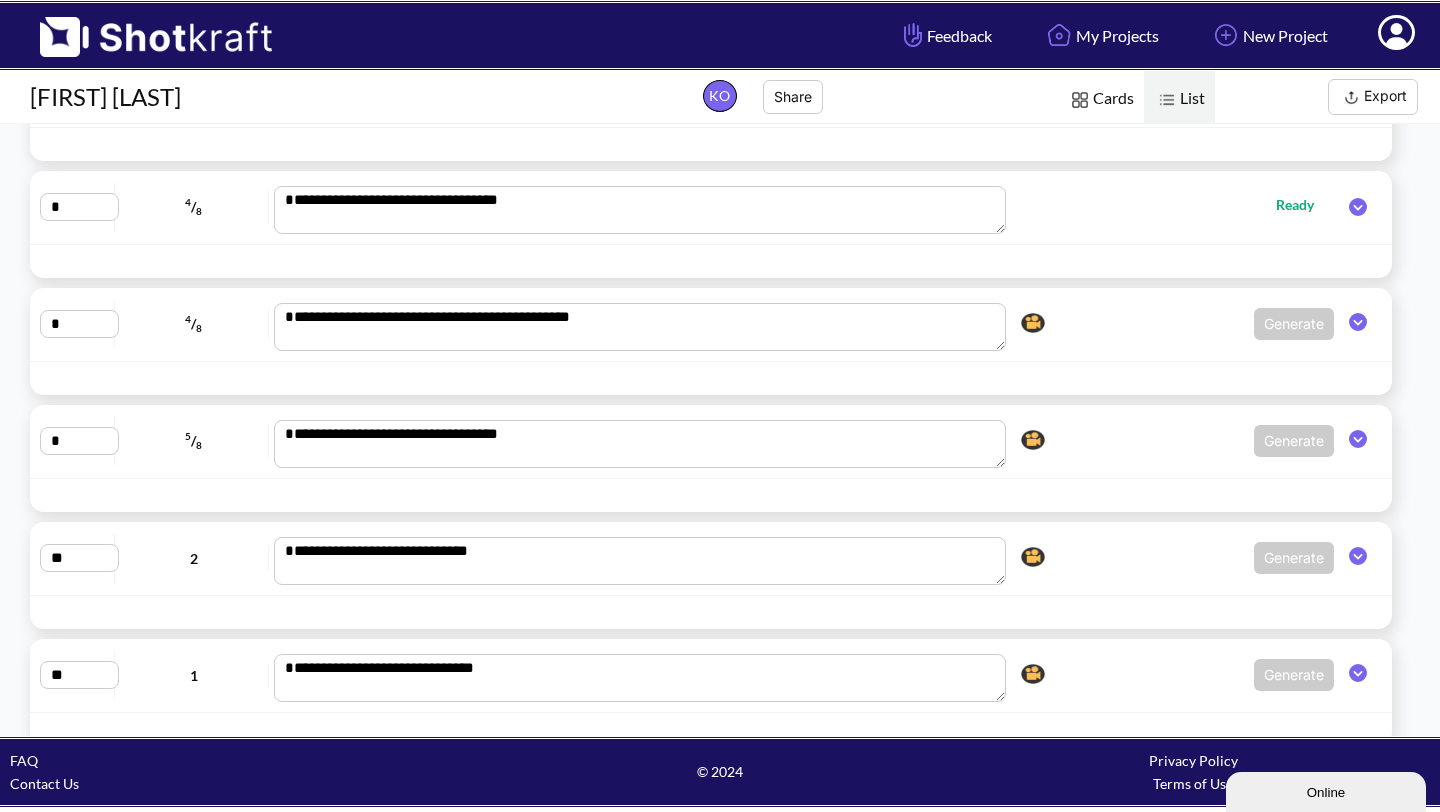 scroll, scrollTop: 1223, scrollLeft: 0, axis: vertical 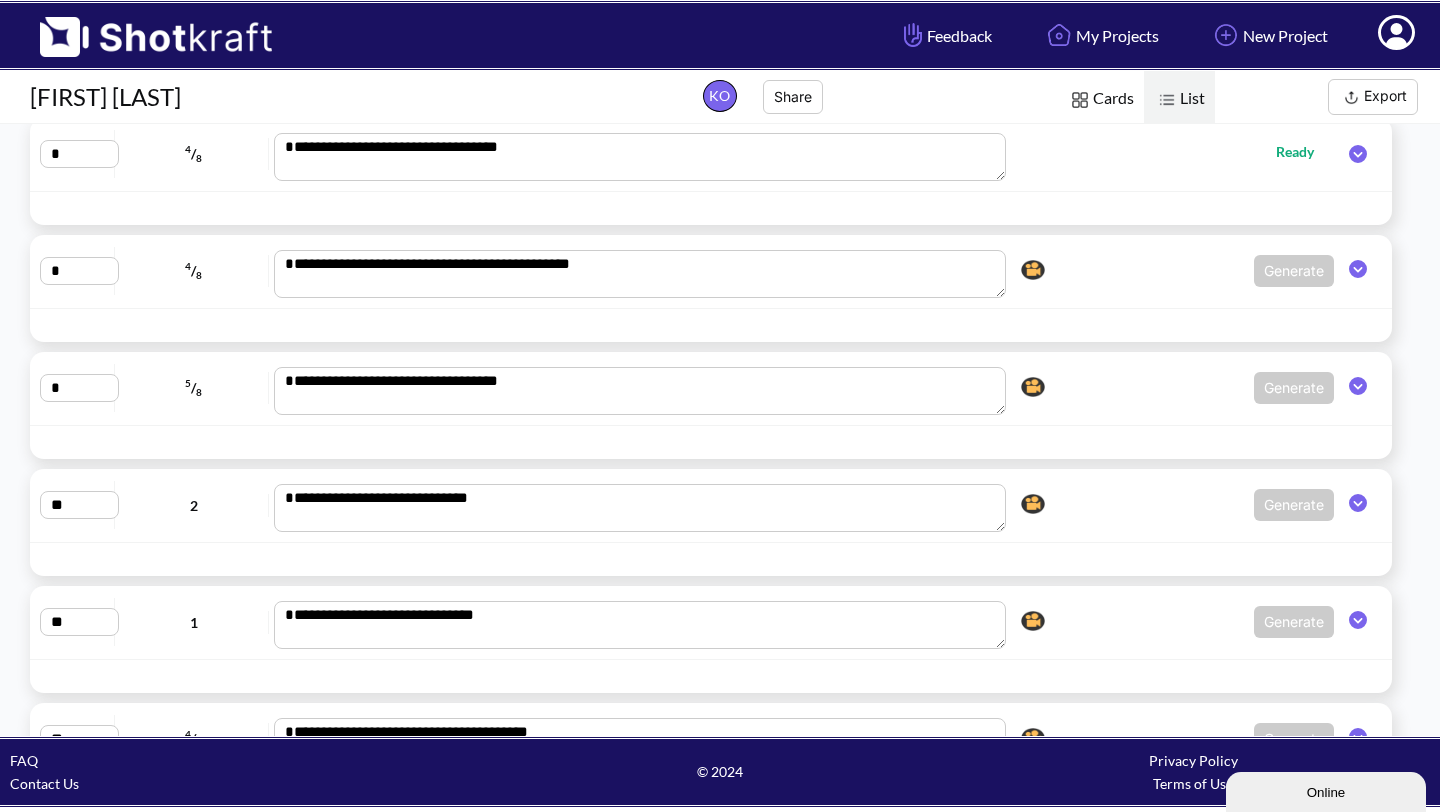 click 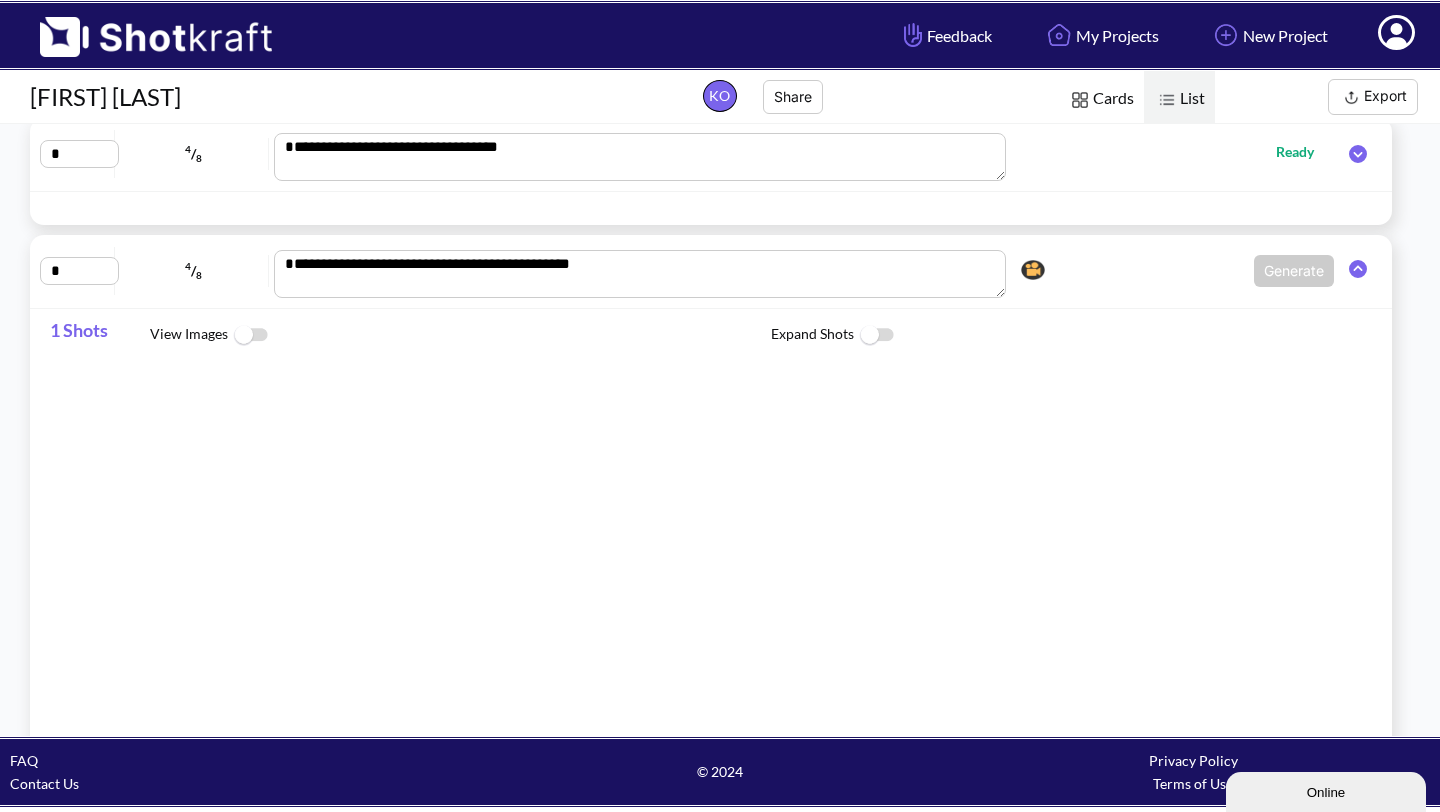 click 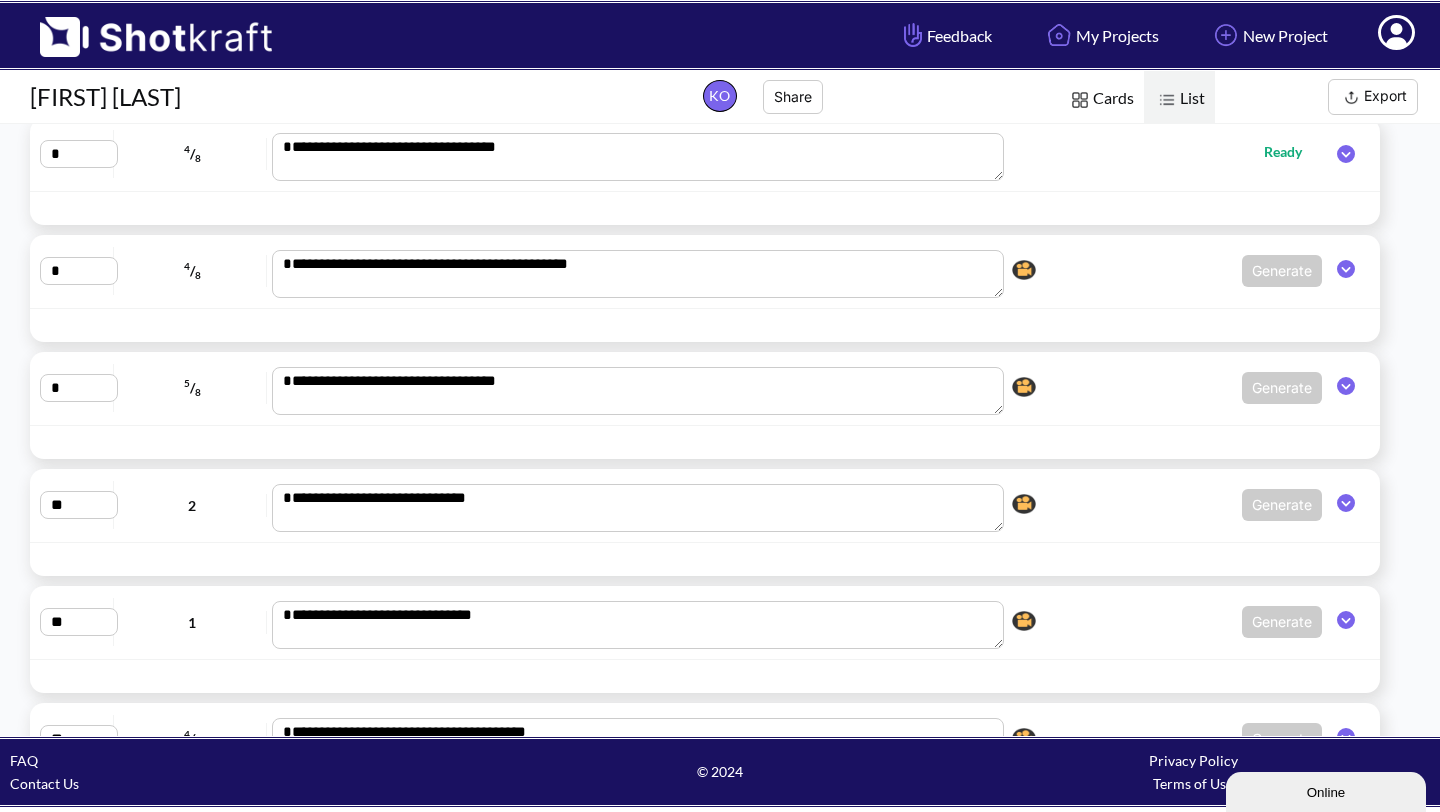 click 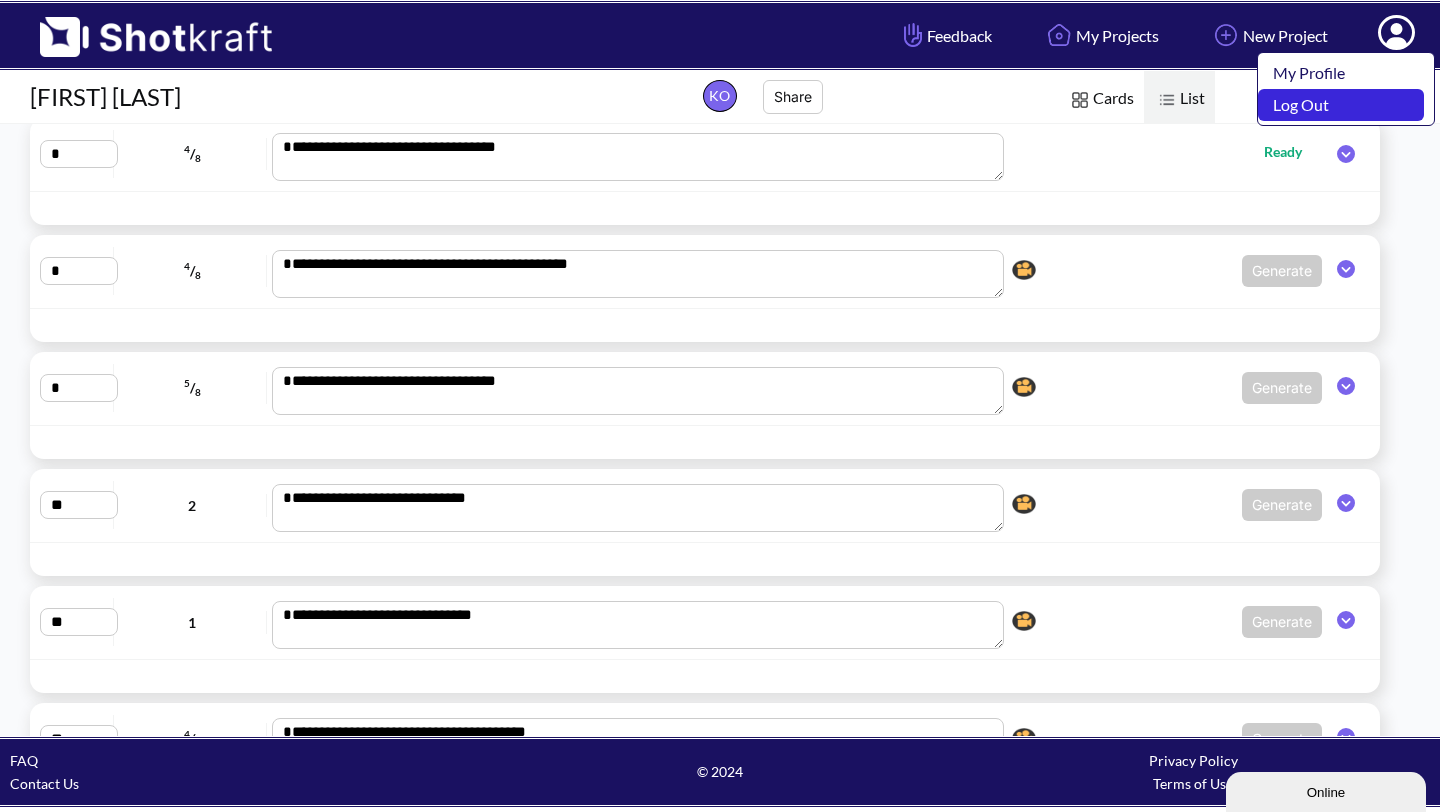 click on "Log Out" at bounding box center (1341, 105) 